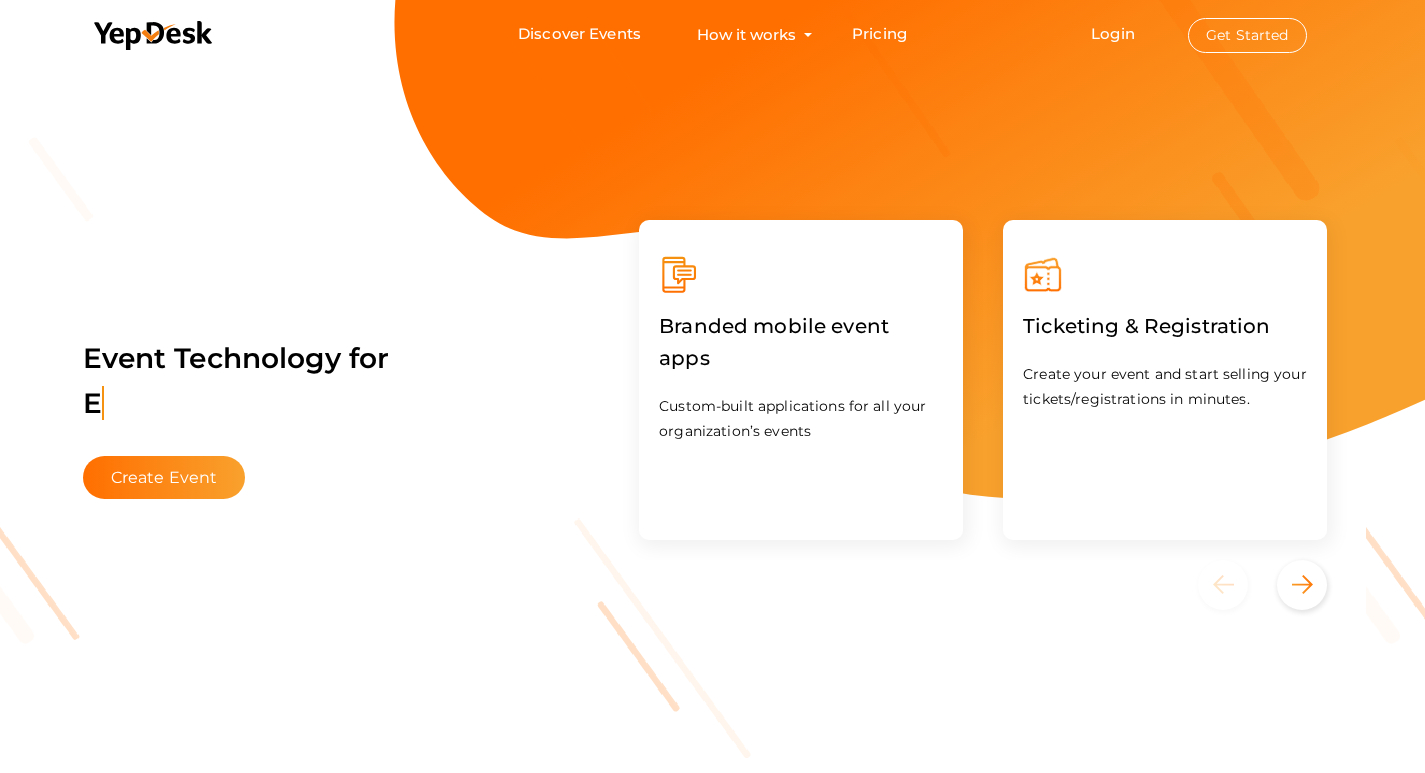 scroll, scrollTop: 0, scrollLeft: 0, axis: both 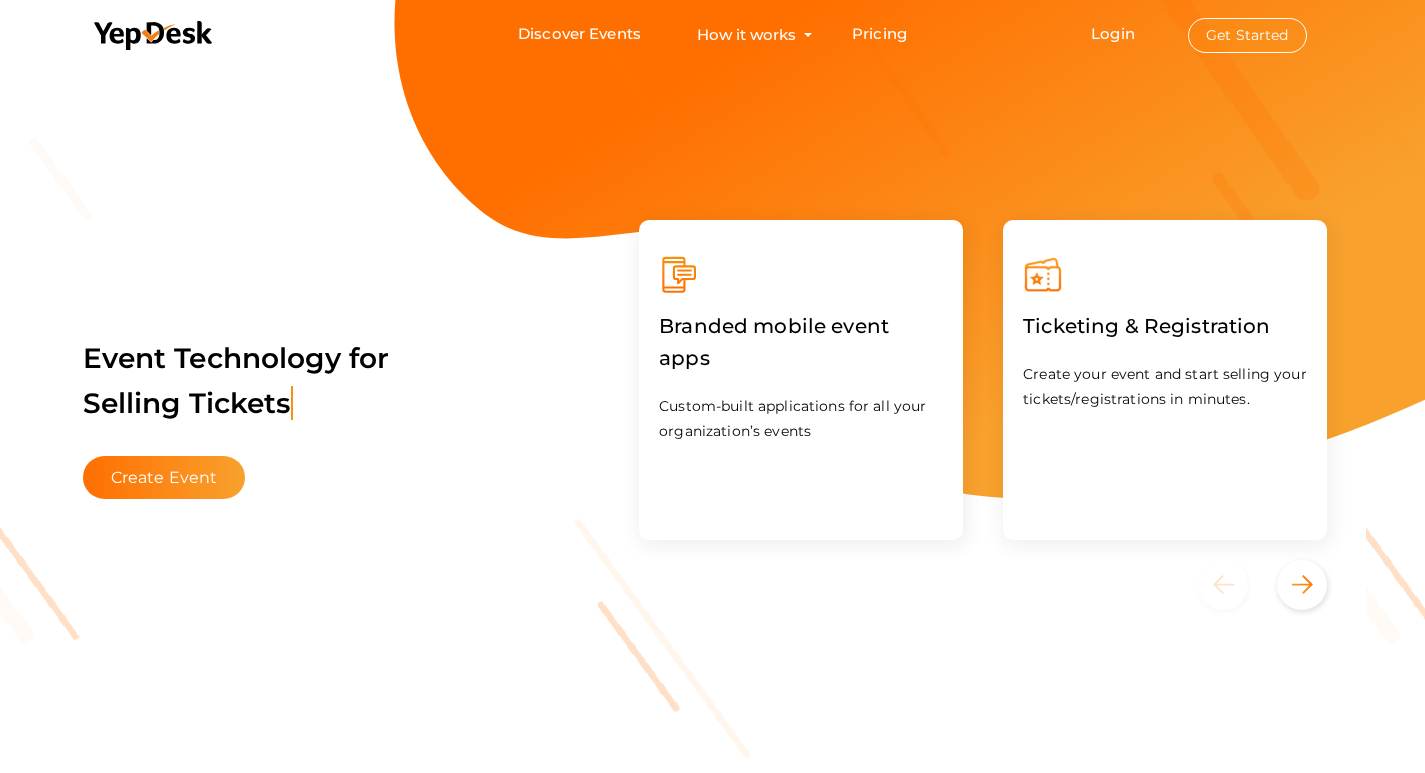 click on "Get Started" at bounding box center (1247, 35) 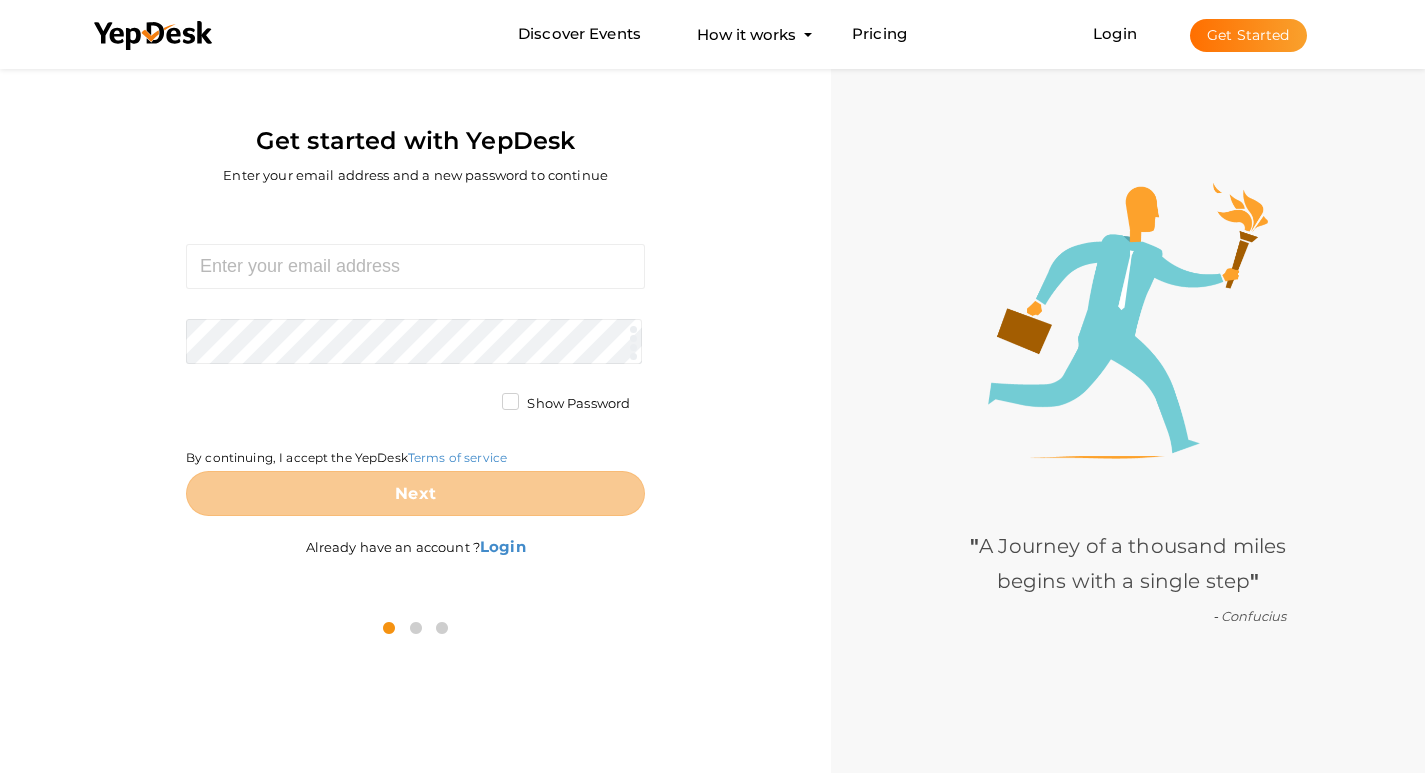 scroll, scrollTop: 64, scrollLeft: 0, axis: vertical 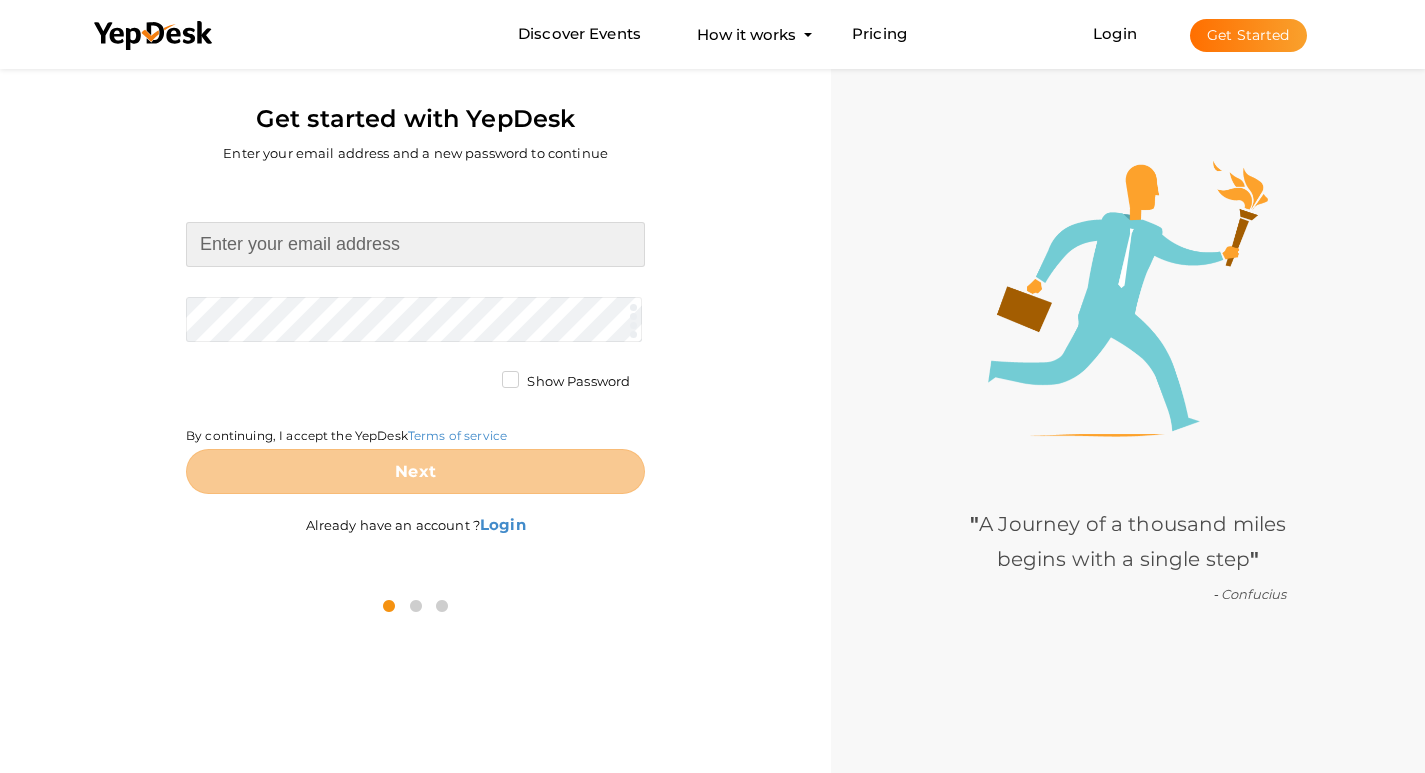 click at bounding box center (415, 244) 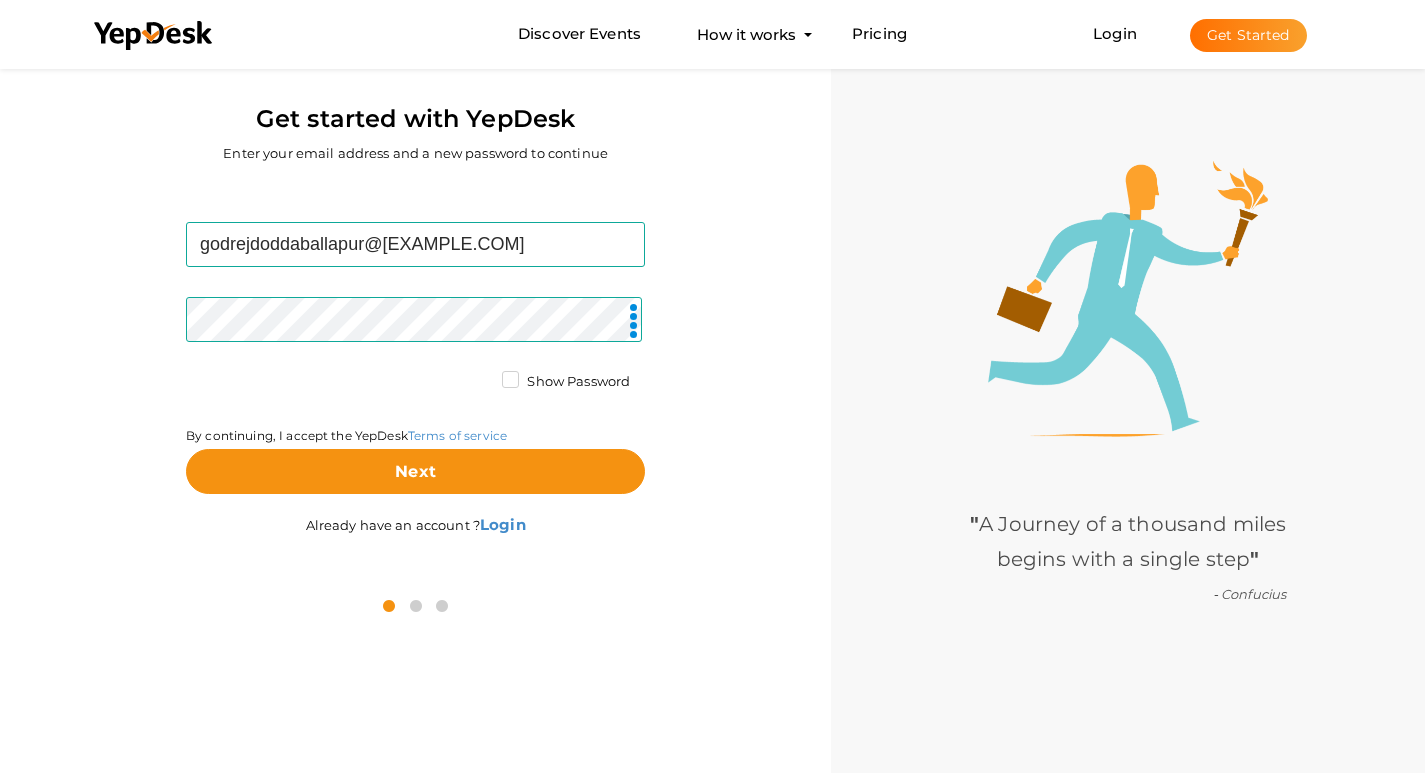 click on "Show Password" at bounding box center (566, 382) 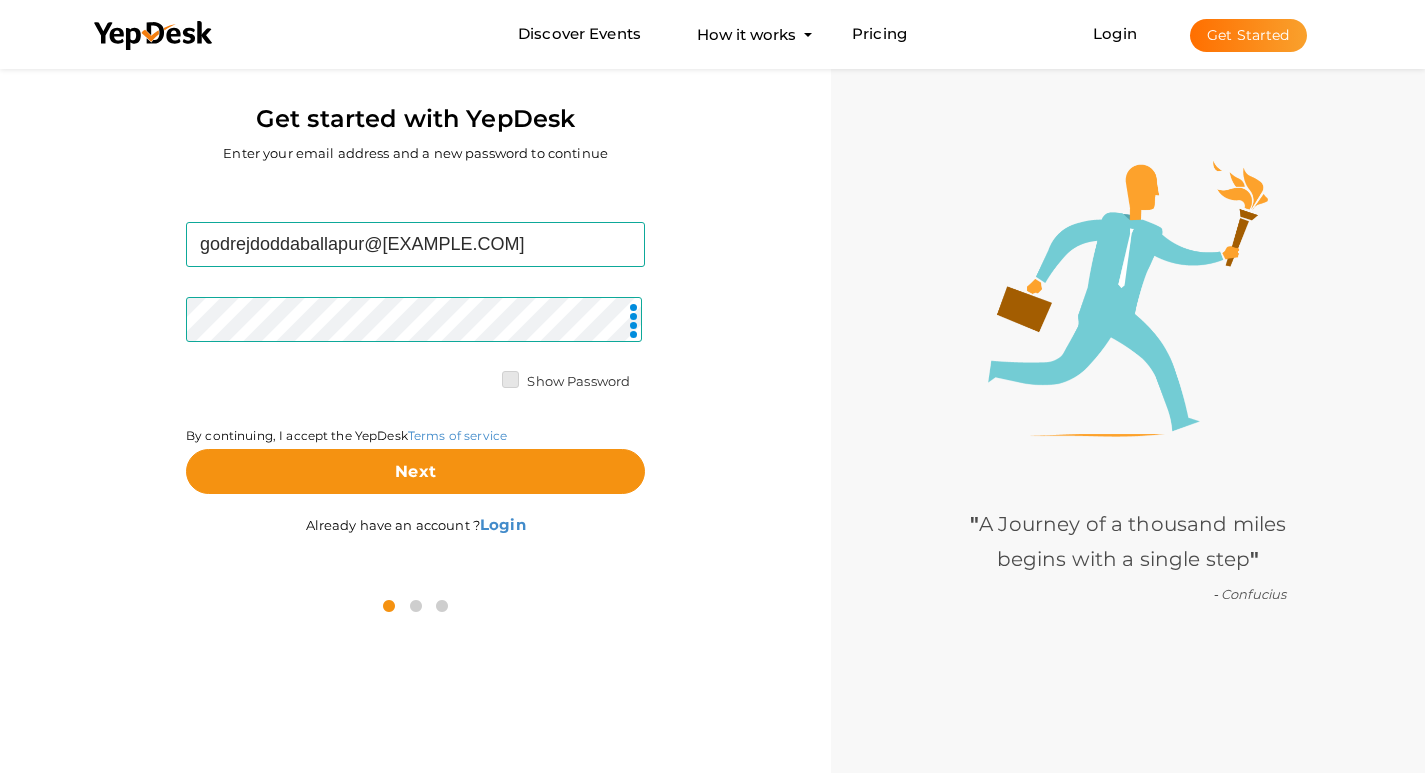 click on "Show Password" at bounding box center [482, 376] 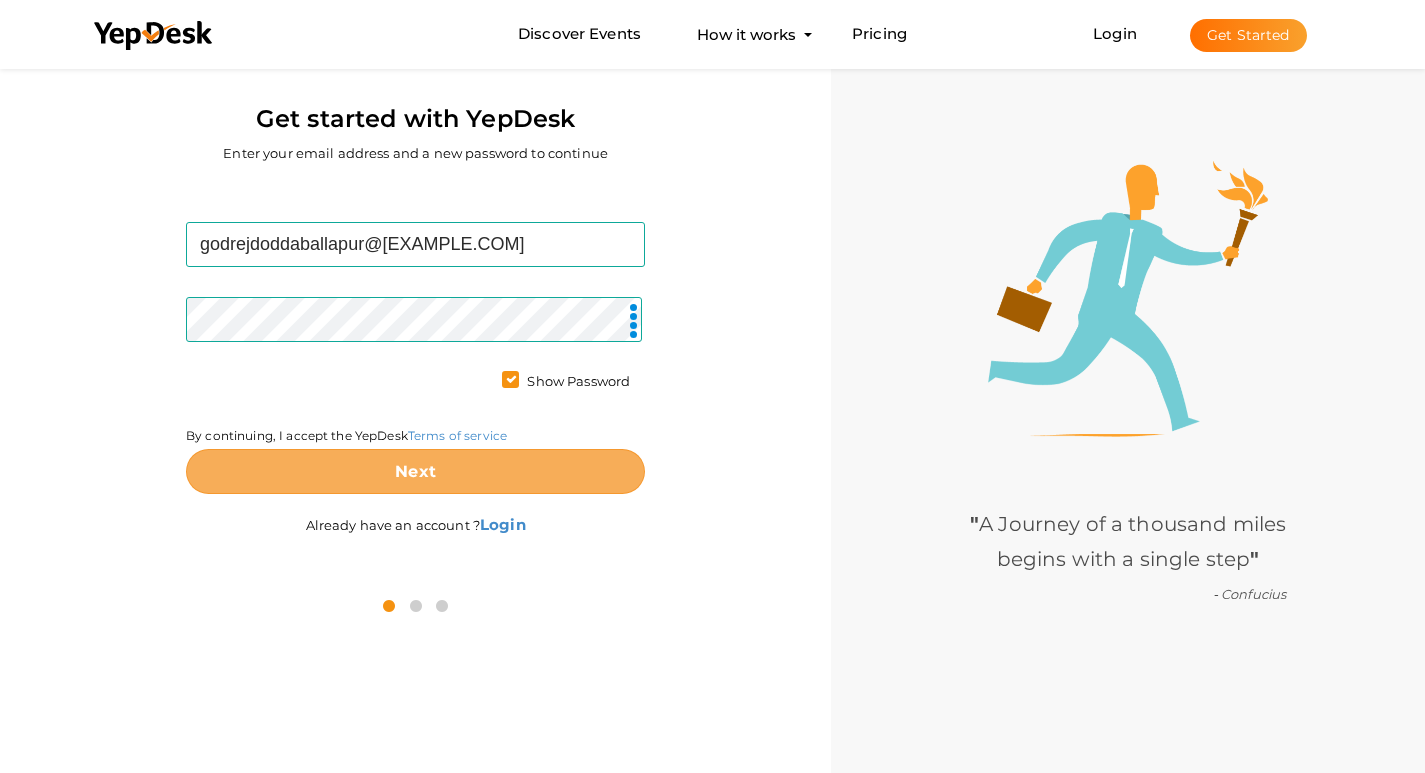 click on "Next" at bounding box center (415, 471) 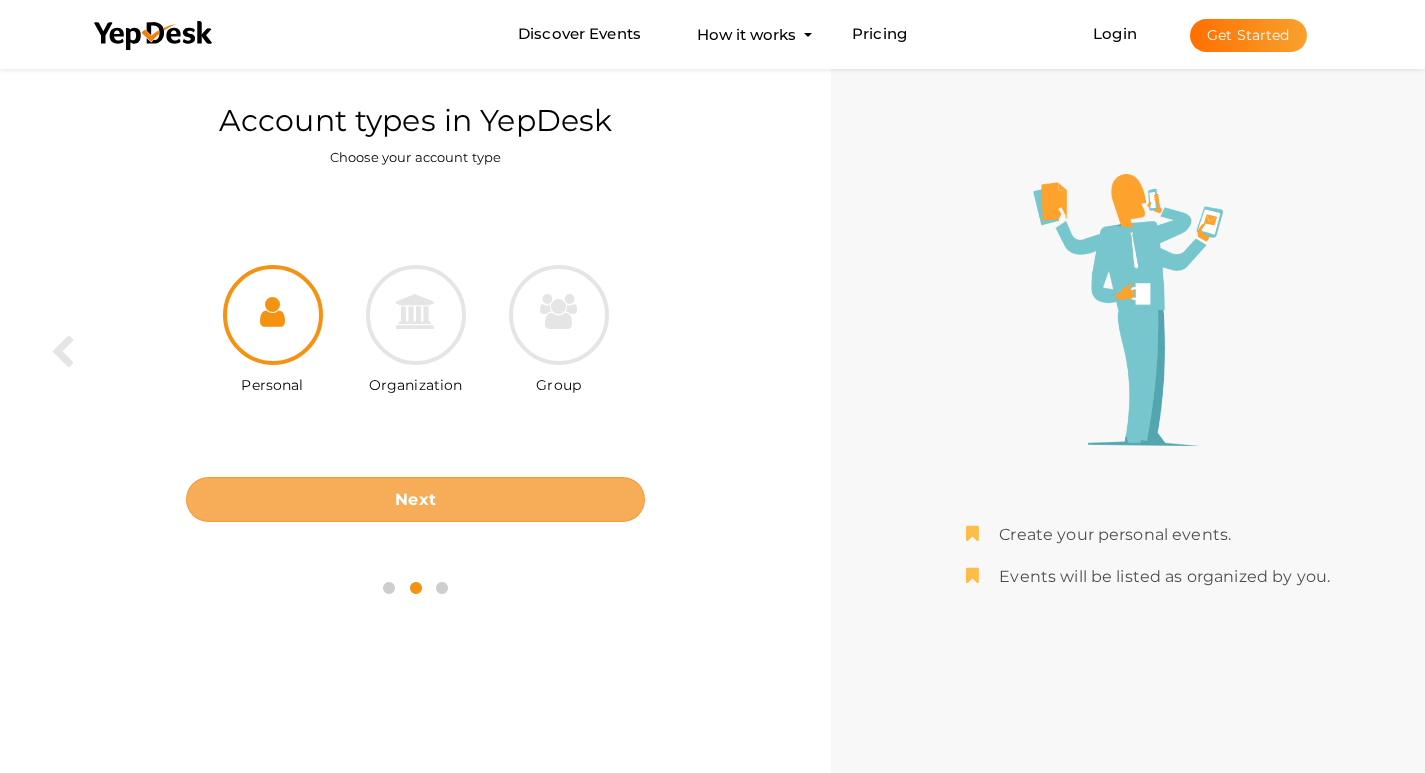 click on "Next" at bounding box center [415, 499] 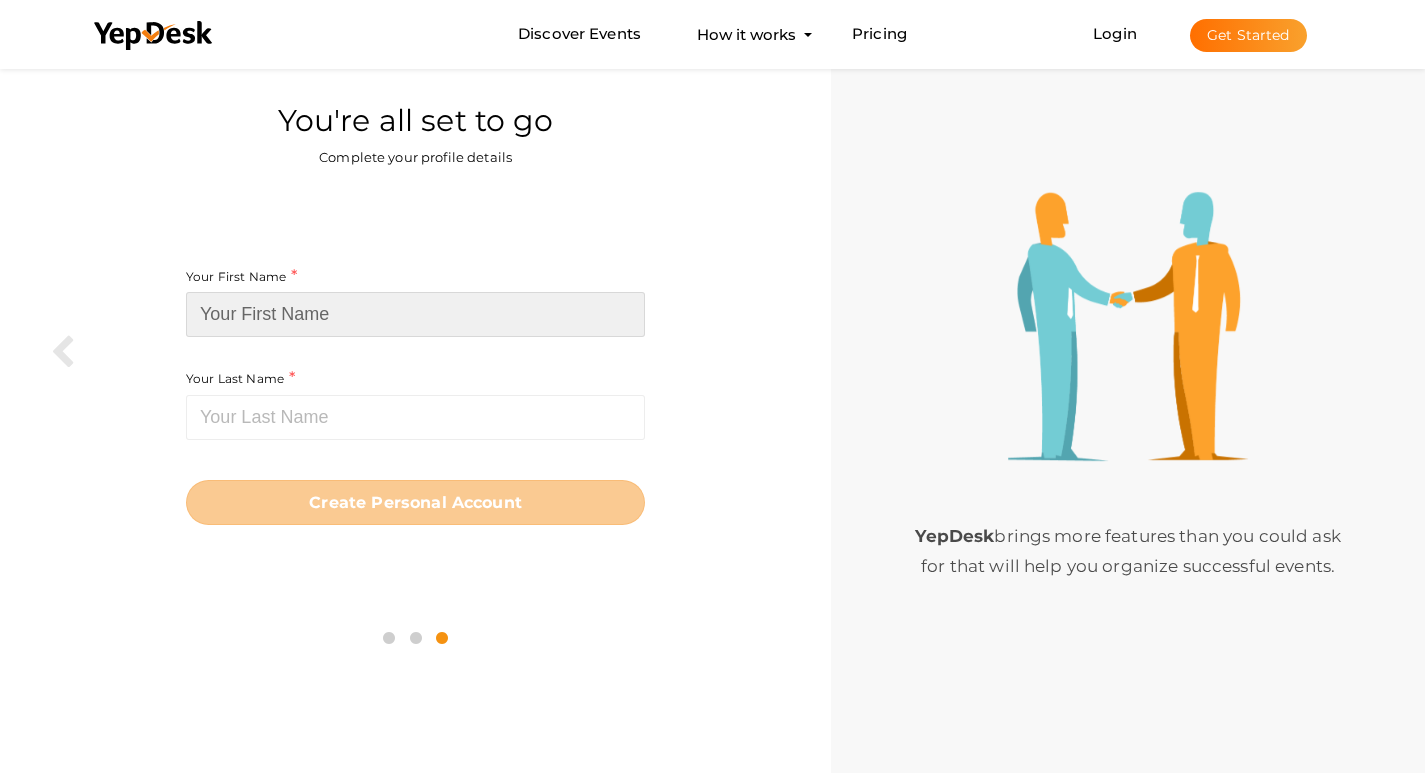 click at bounding box center [415, 314] 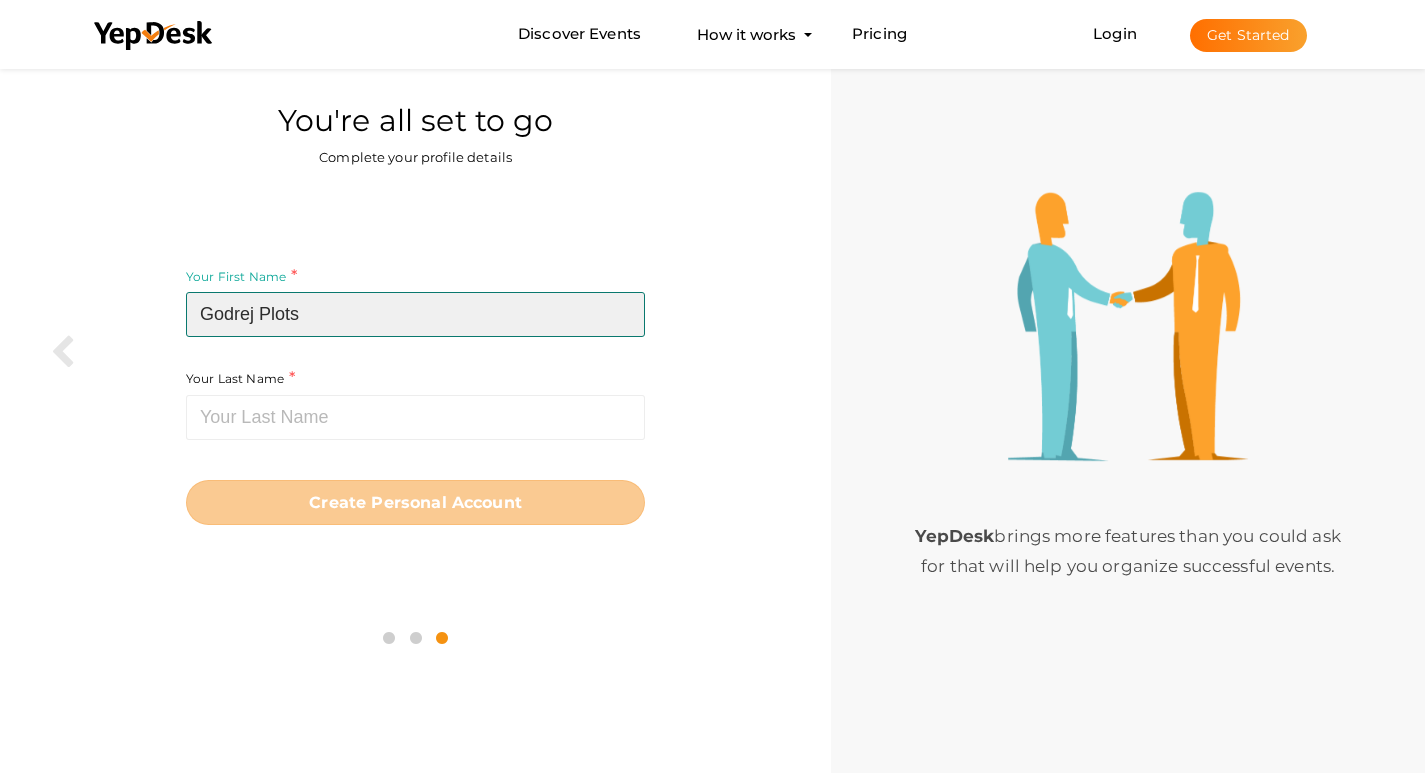 type on "Godrej Plots" 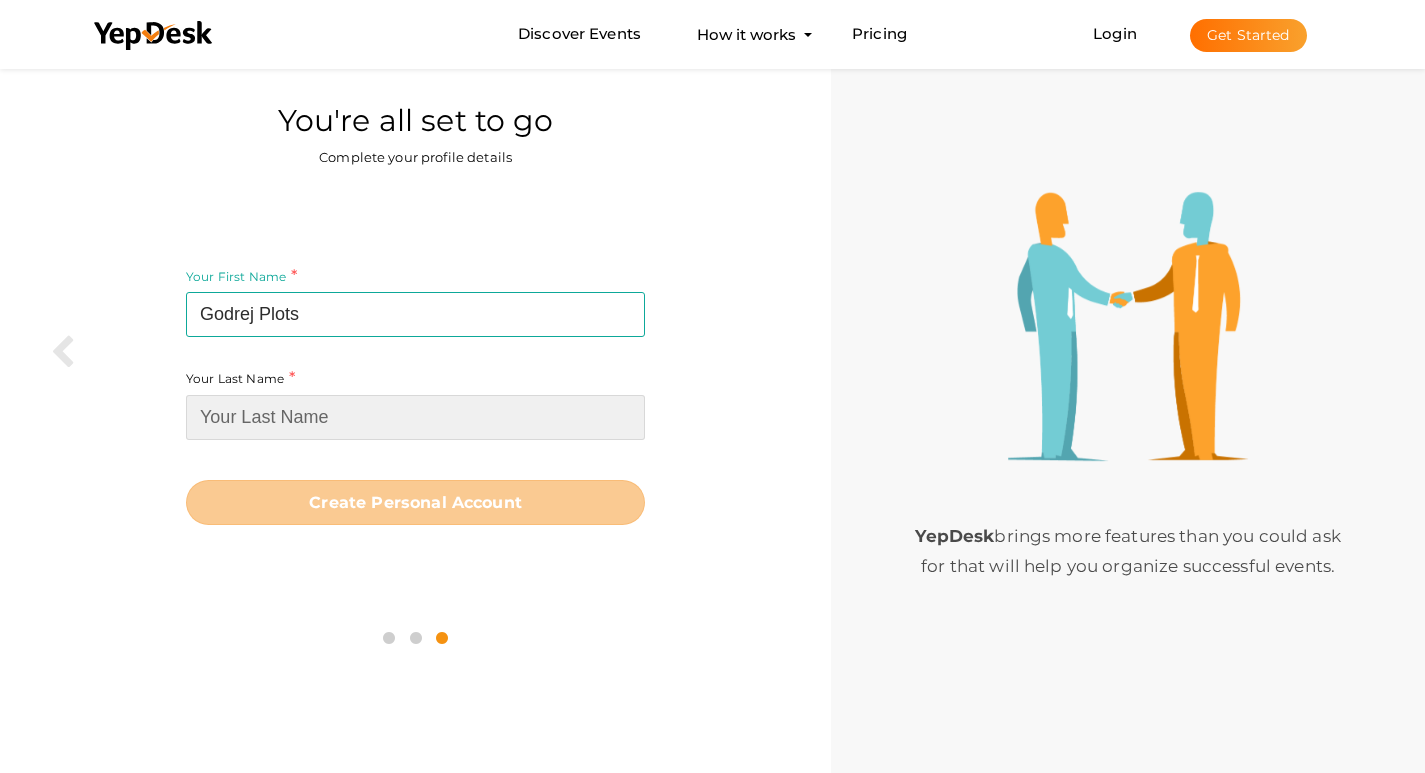 click at bounding box center (415, 417) 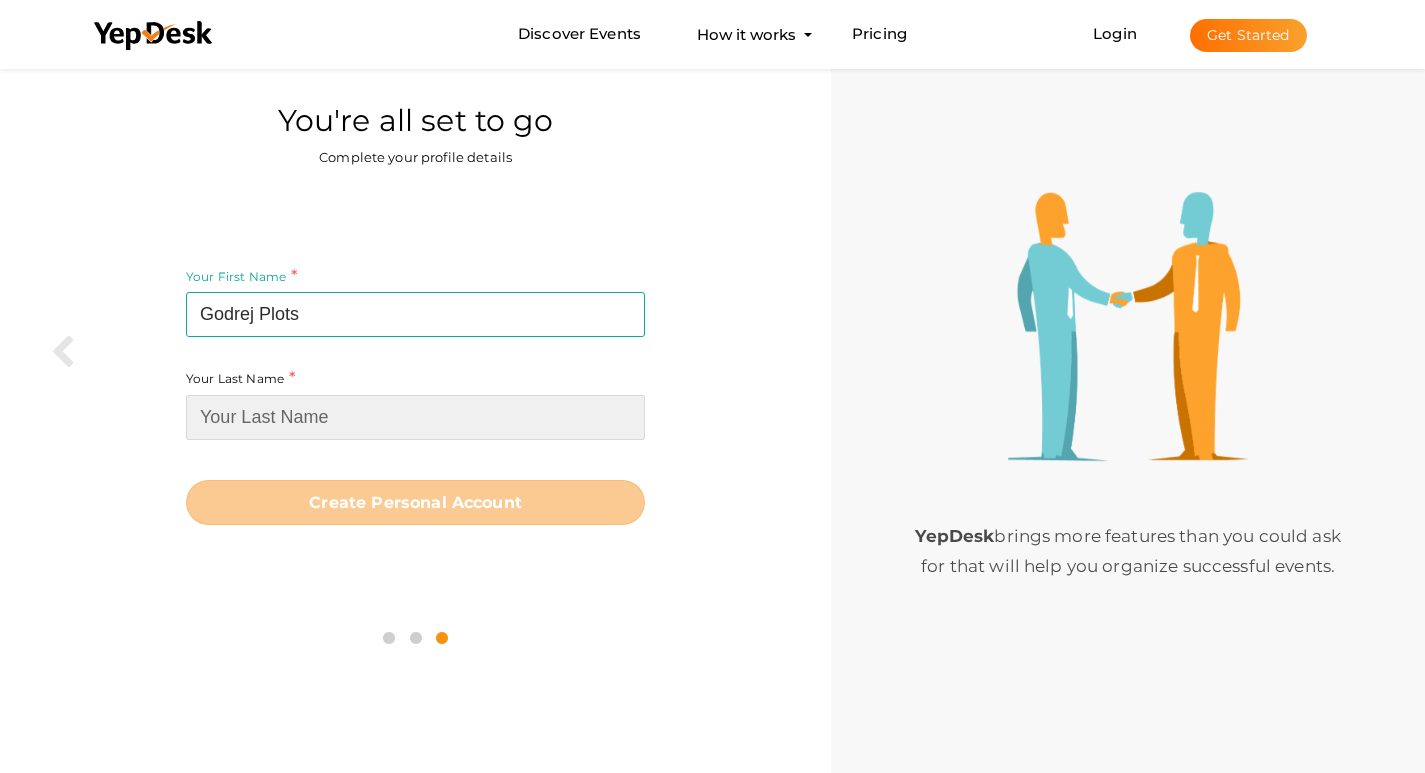 paste on "Doddaballapur," 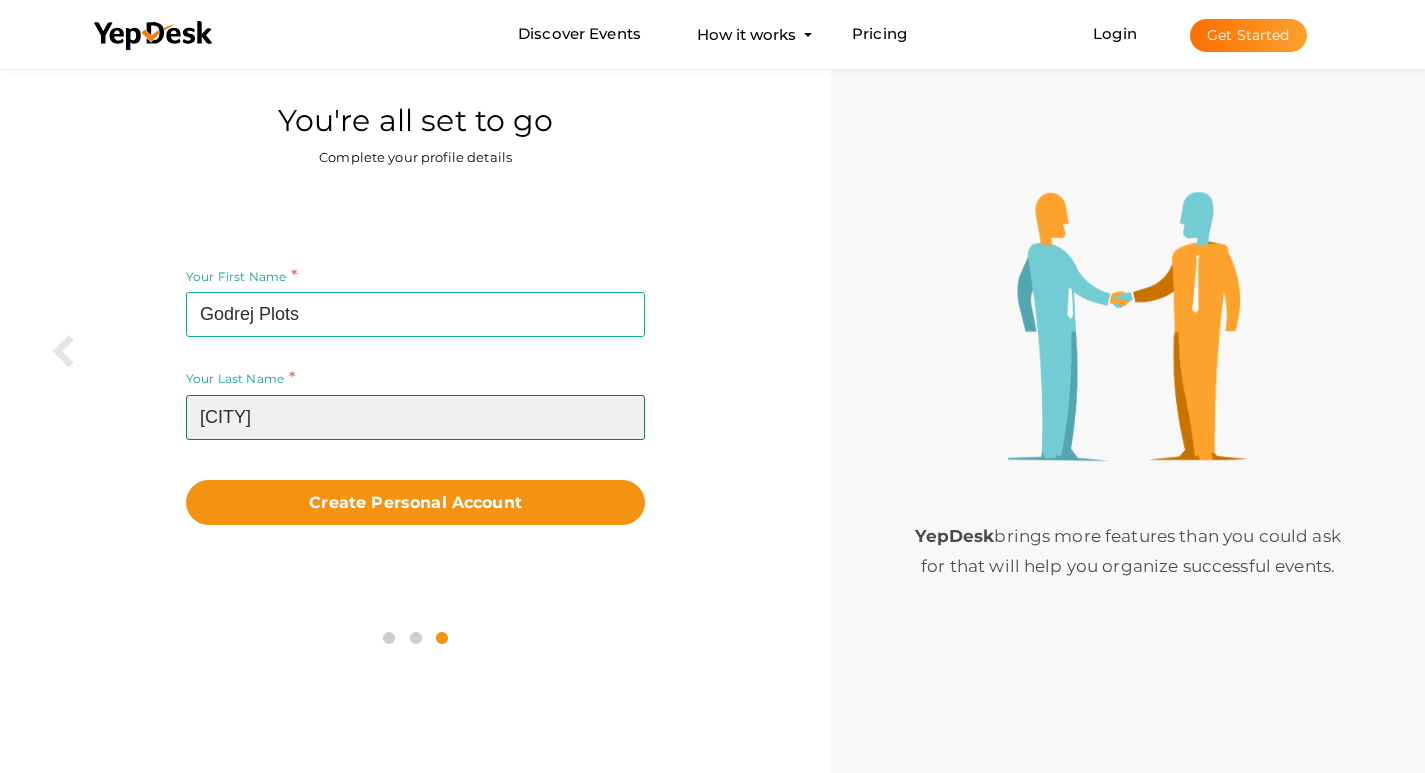type on "[CITY]" 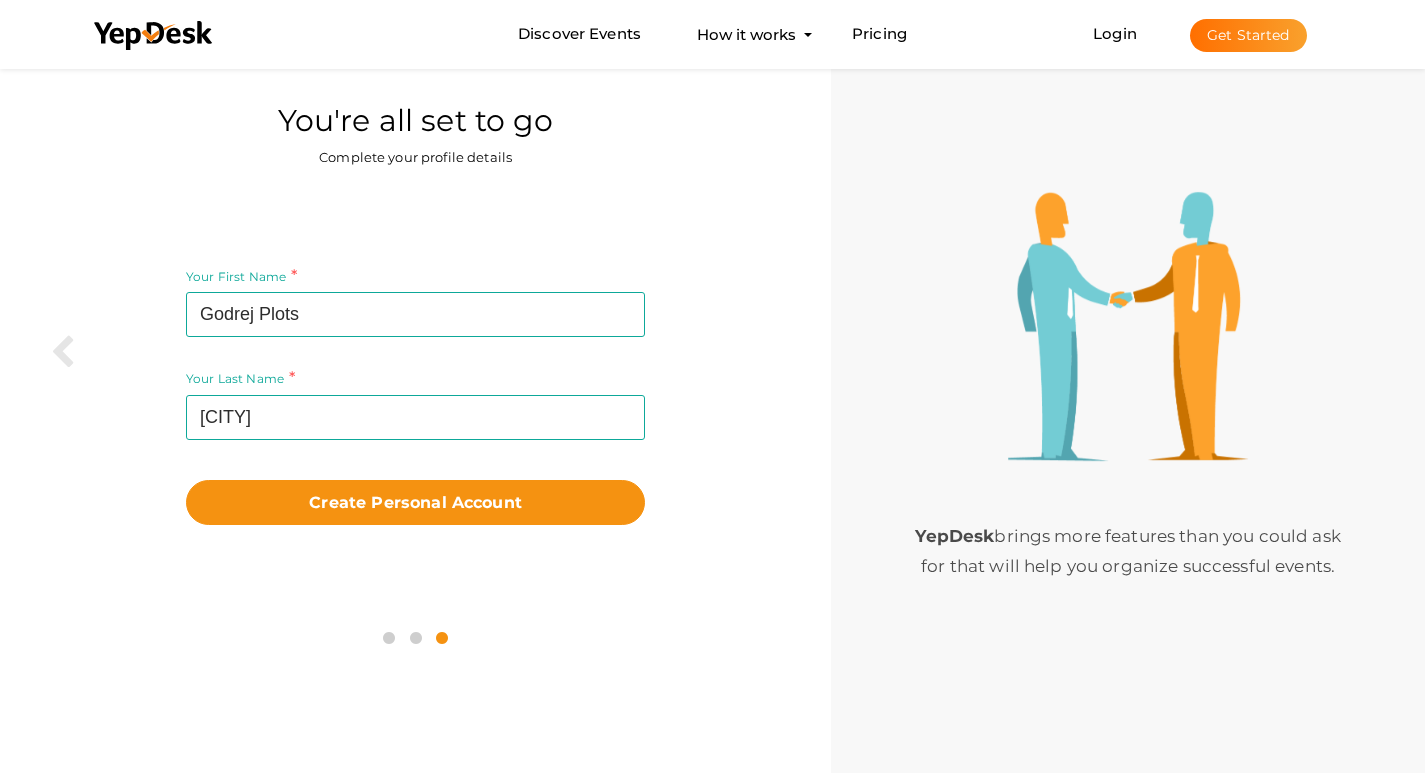 click on "Create
Personal Account" at bounding box center [415, 497] 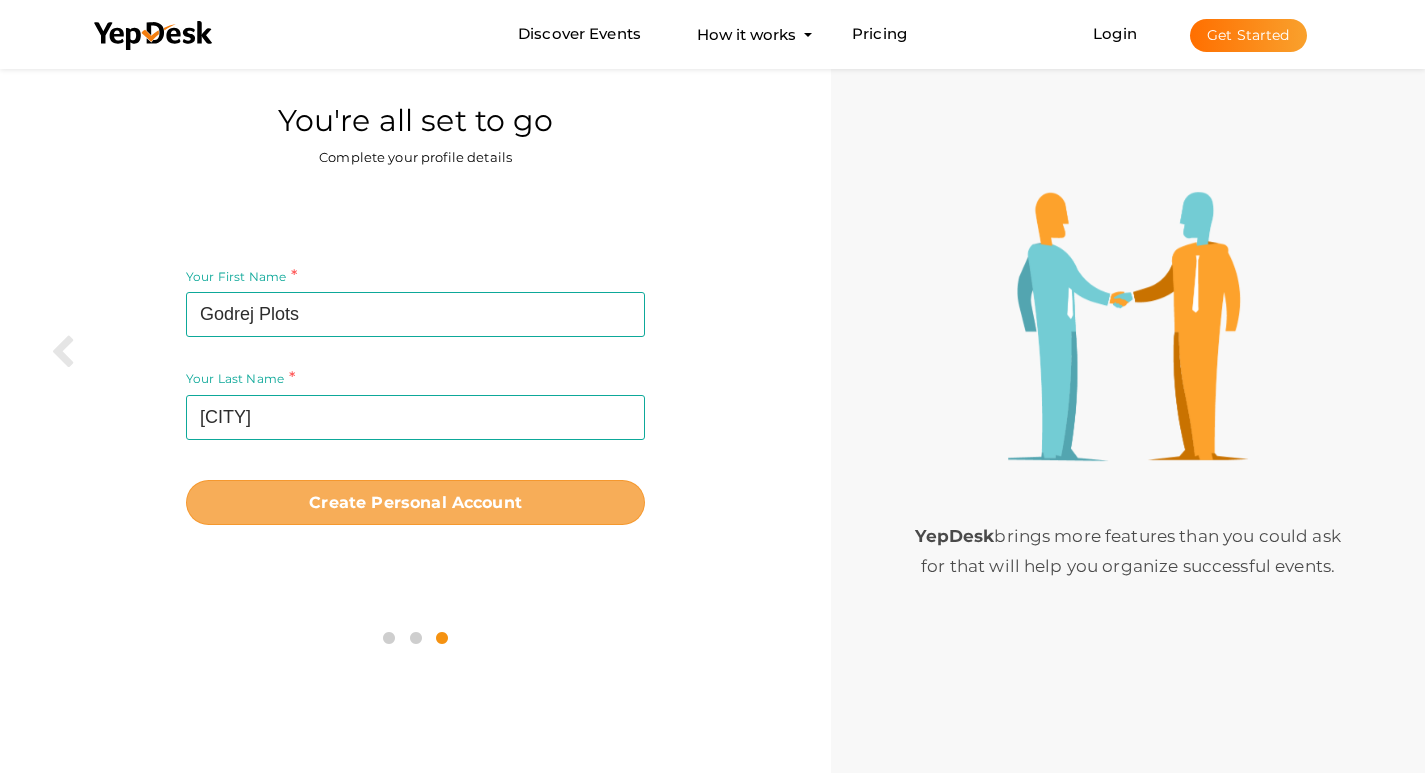 click on "Create
Personal Account" at bounding box center [415, 502] 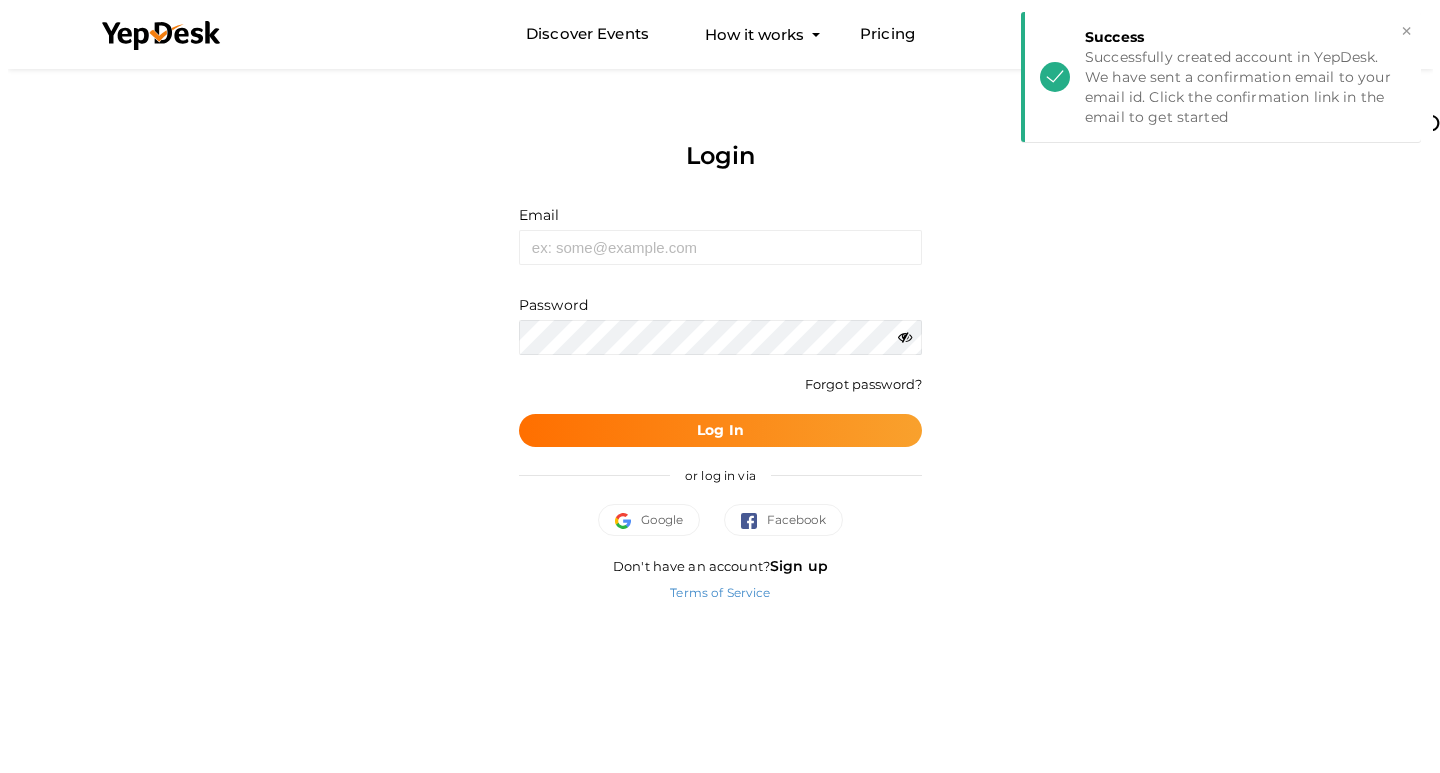 scroll, scrollTop: 0, scrollLeft: 0, axis: both 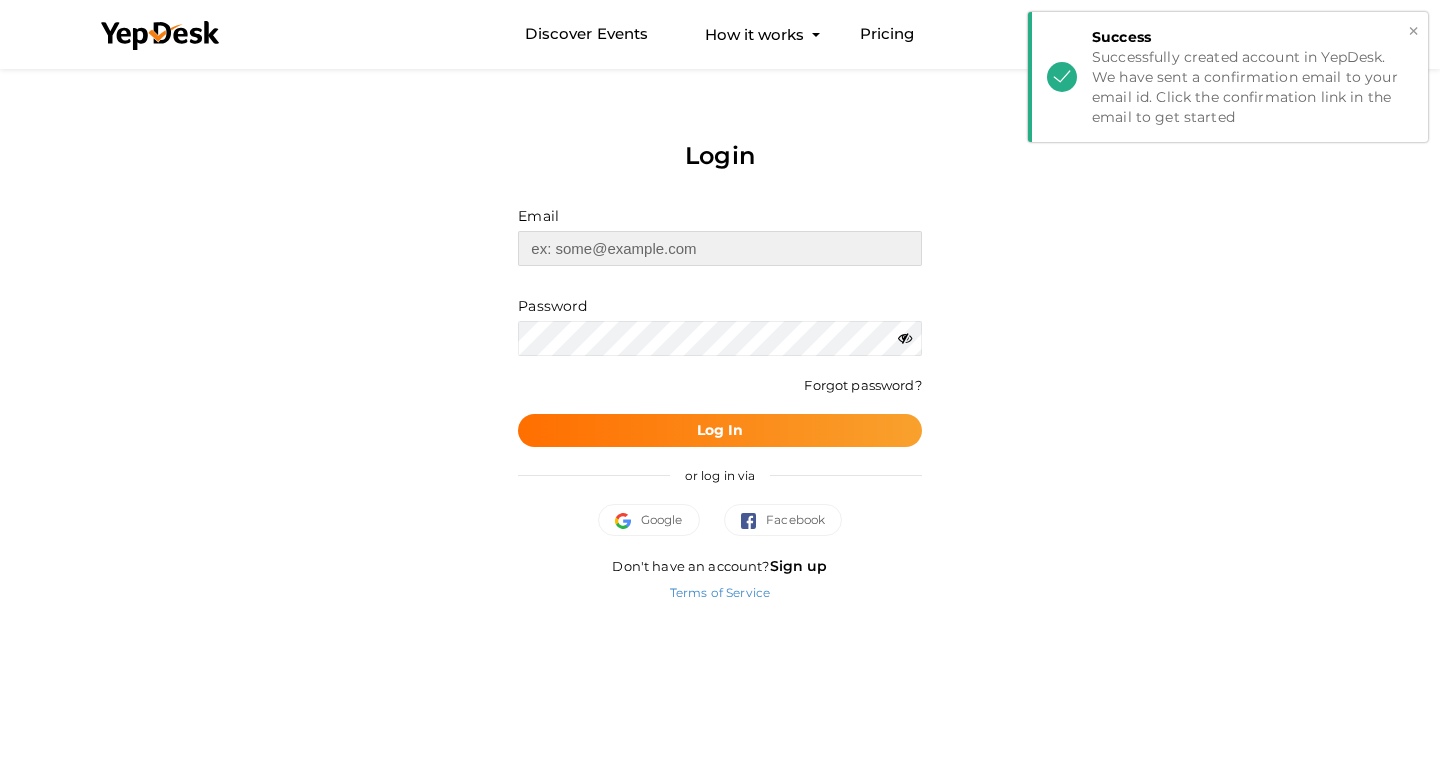 type on "[USERNAME]@example.com" 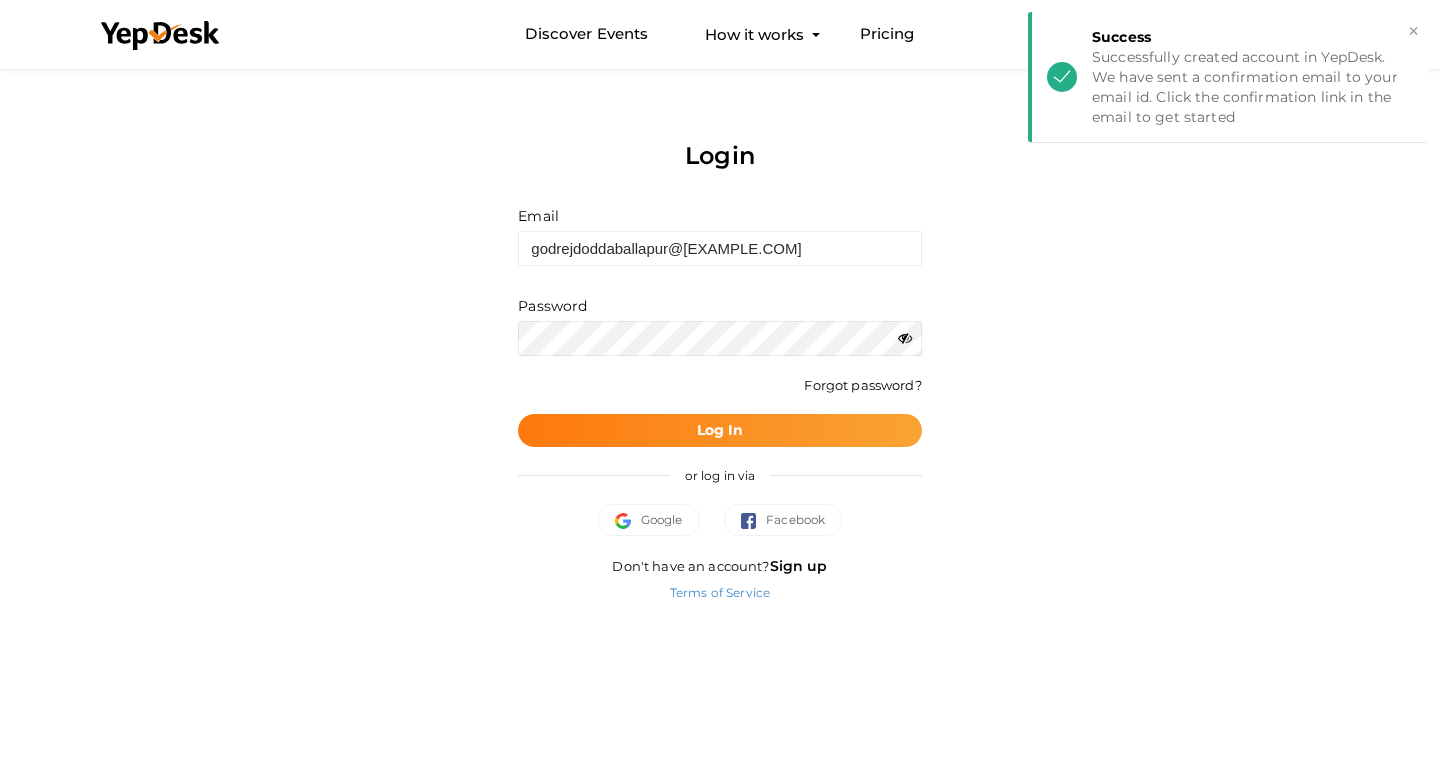click on "Log In" at bounding box center [720, 430] 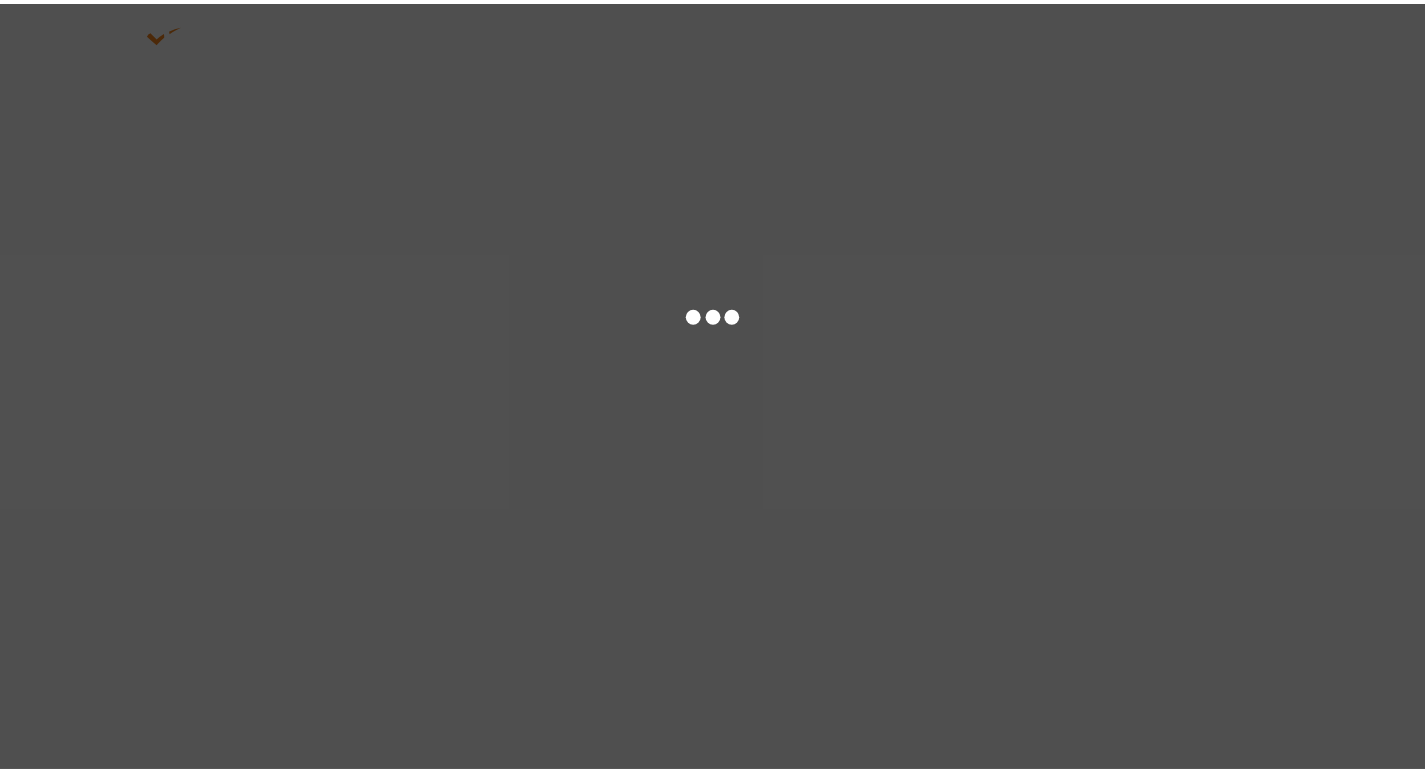 scroll, scrollTop: 0, scrollLeft: 0, axis: both 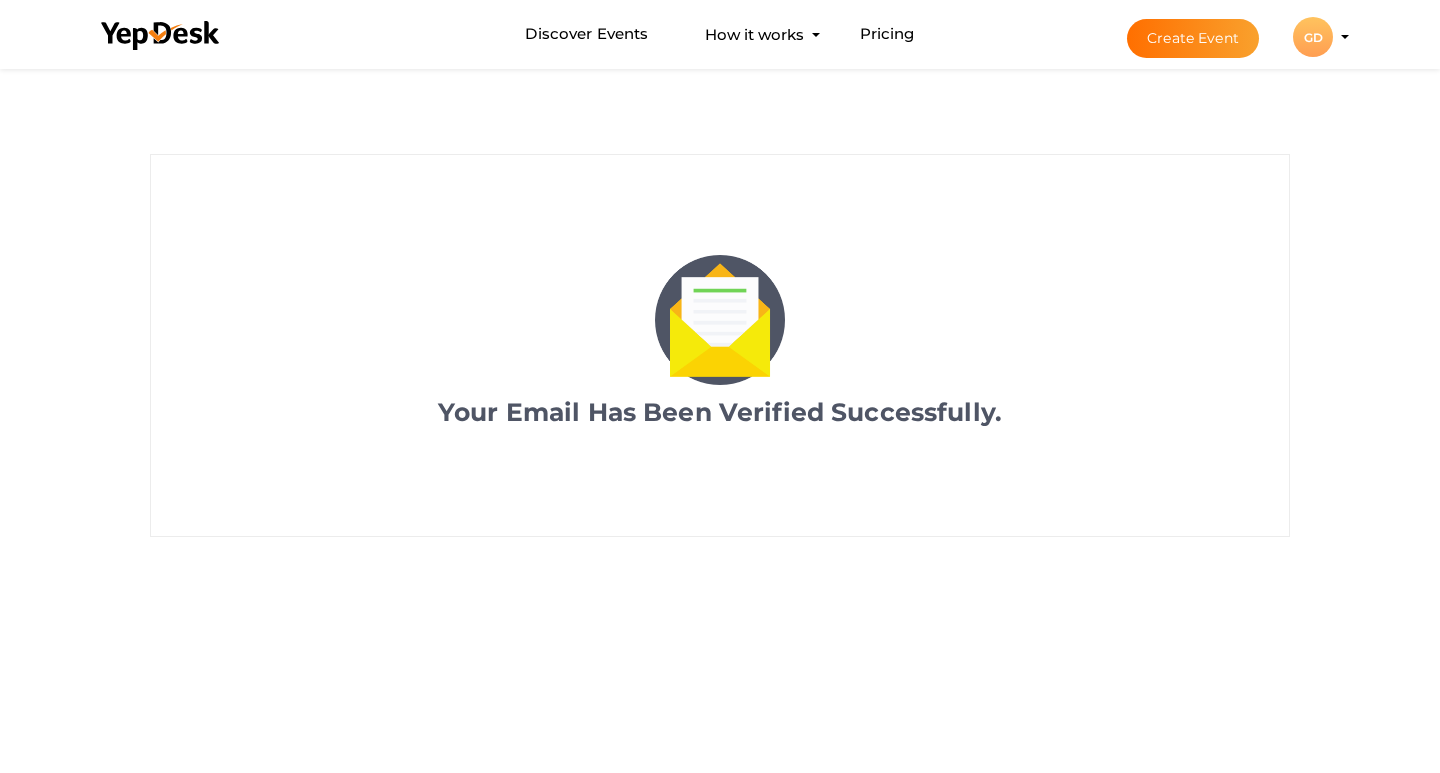 click on "GD" at bounding box center (1313, 37) 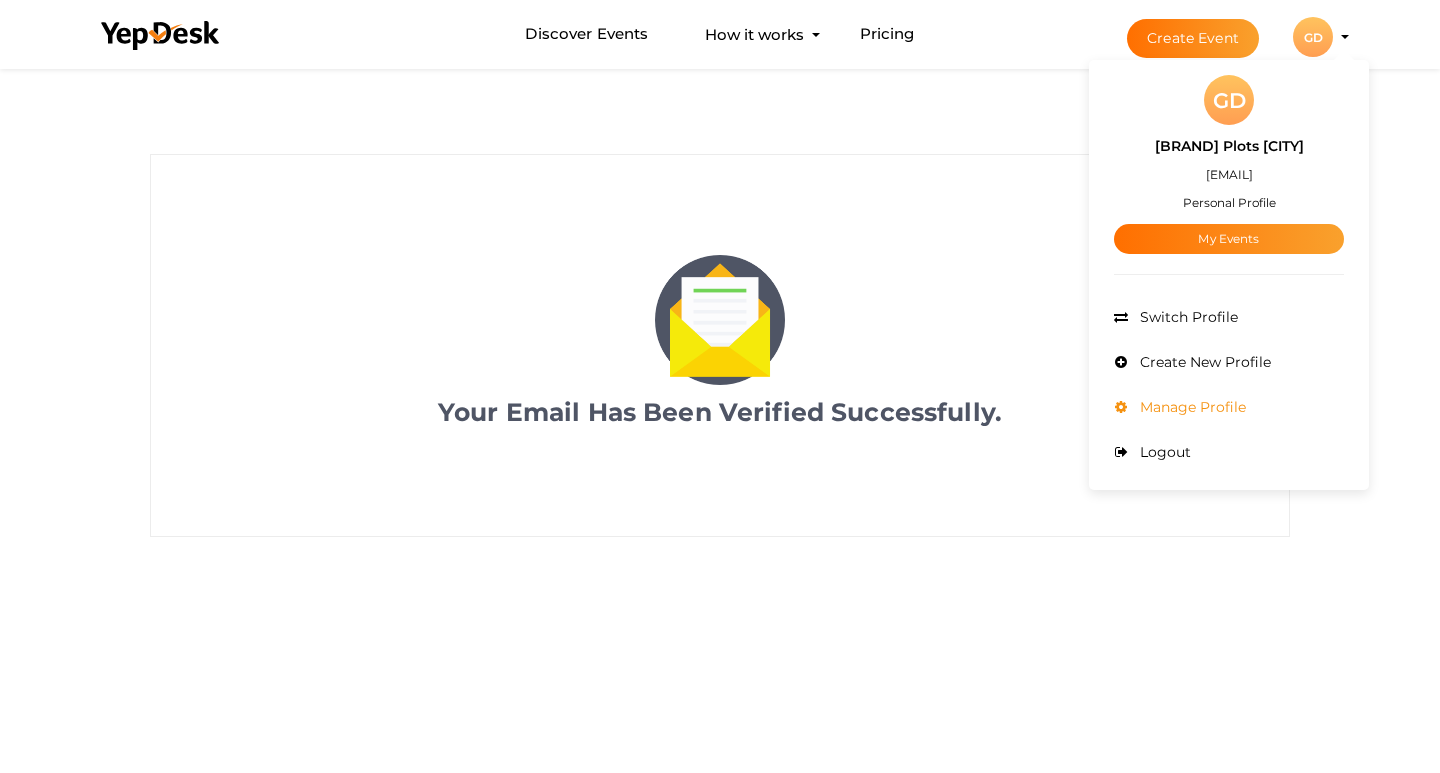 click on "Manage Profile" at bounding box center [1190, 407] 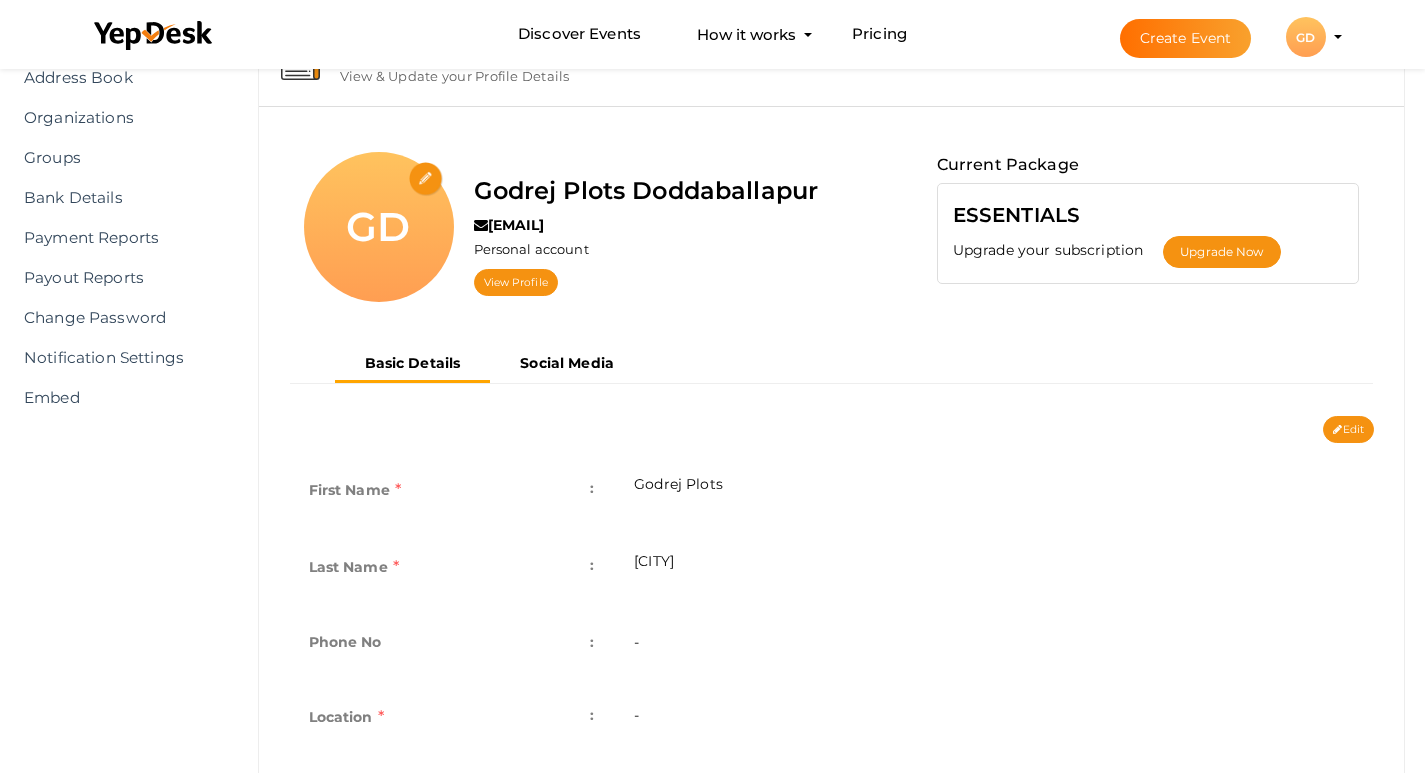 scroll, scrollTop: 0, scrollLeft: 0, axis: both 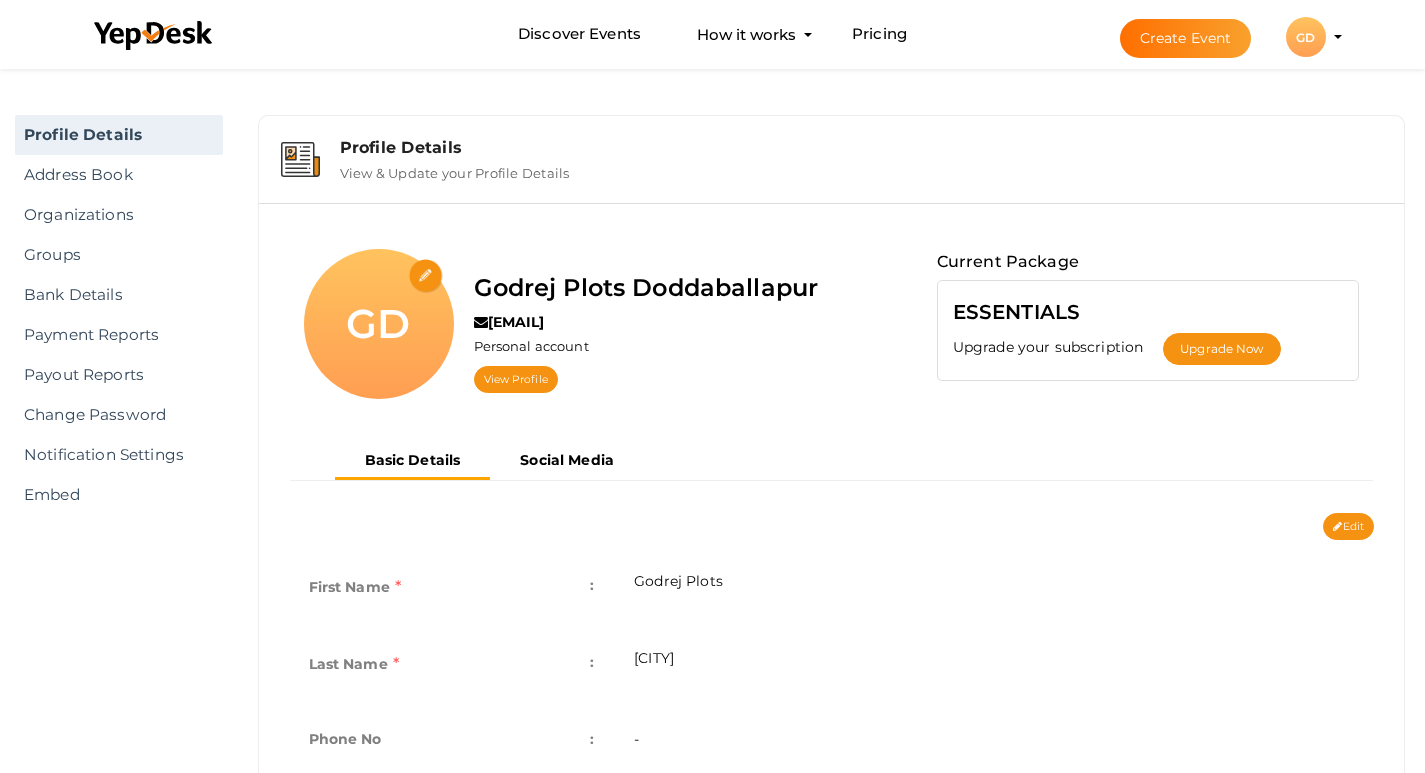 click on "First Name  :
[COMPANY]
Last Name :
[CITY]
Phone No  :
[PHONE_NUMBER]
Personal Type :
-
Location :
[LOCATION]
YepDesk Profile URL :
https://www.yepdesk.com/profile/[URL_SLUG]
Company Name :
-
Designation :
-
Bio :
-" at bounding box center (832, 855) 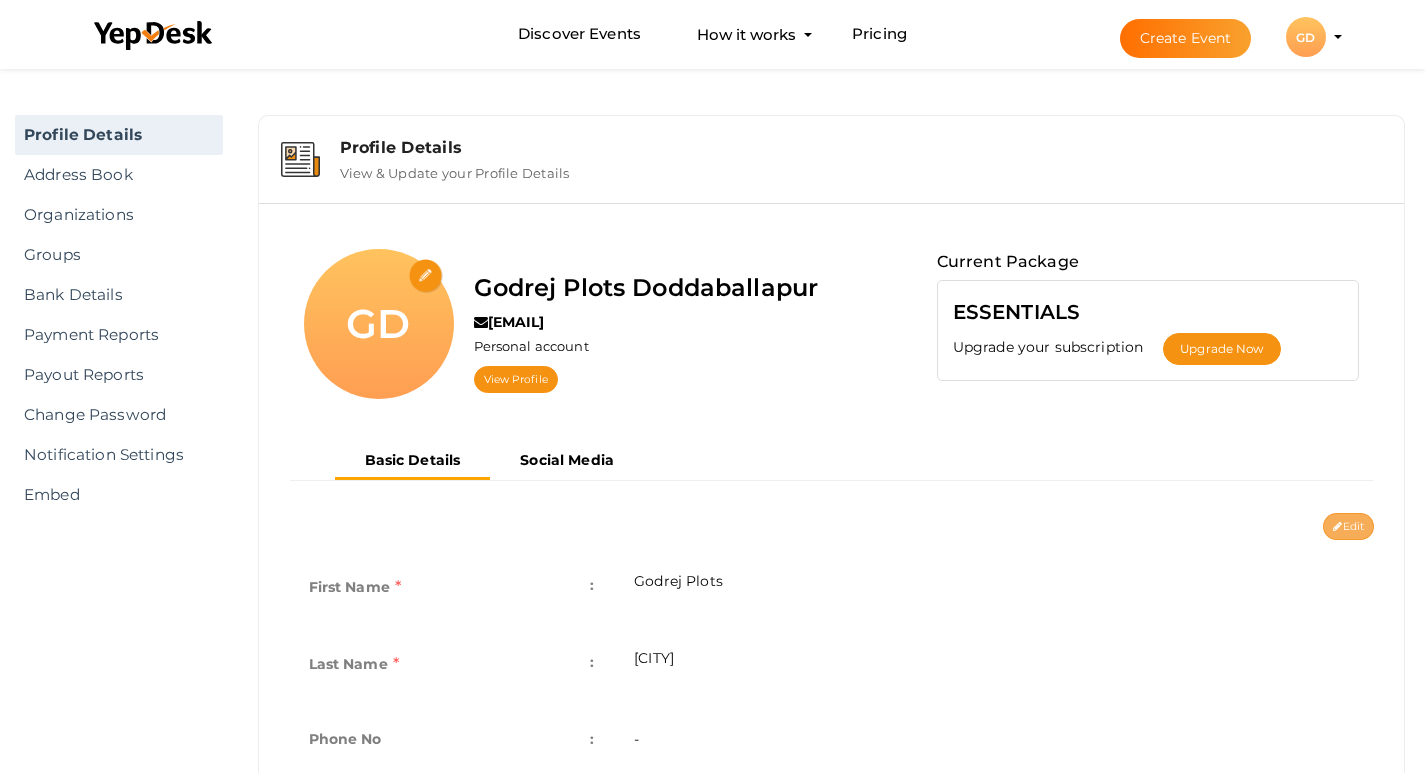 click on "Edit" at bounding box center [1348, 526] 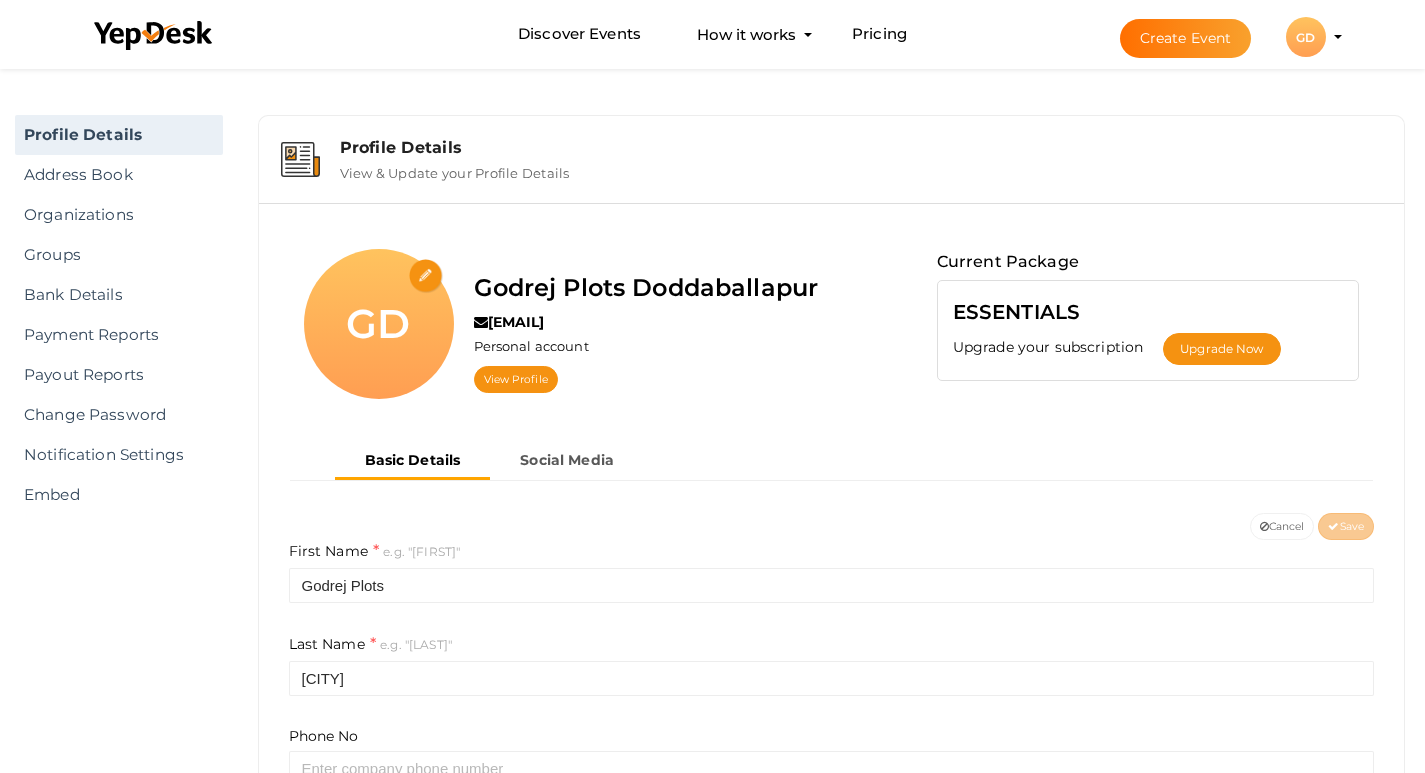 click at bounding box center [426, 276] 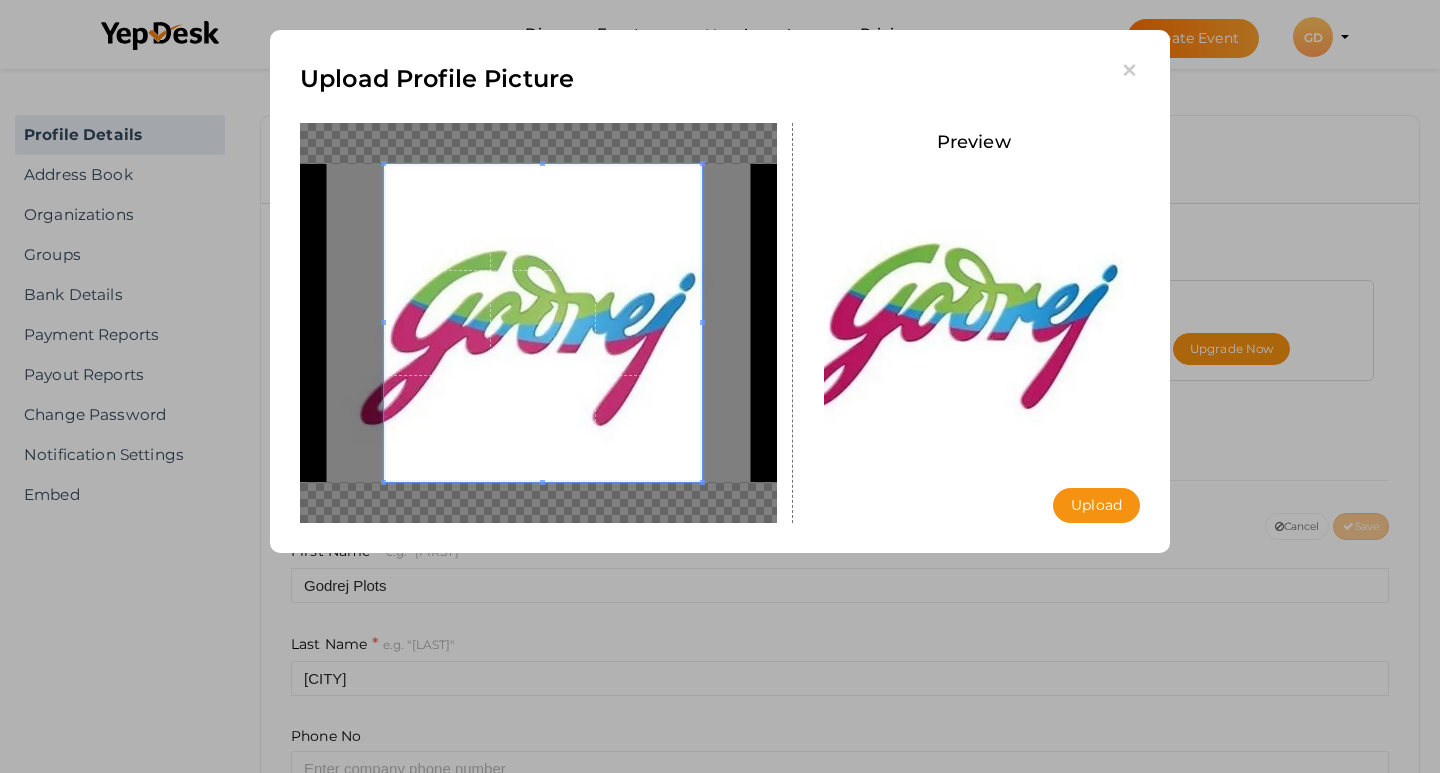 drag, startPoint x: 604, startPoint y: 375, endPoint x: 577, endPoint y: 371, distance: 27.294687 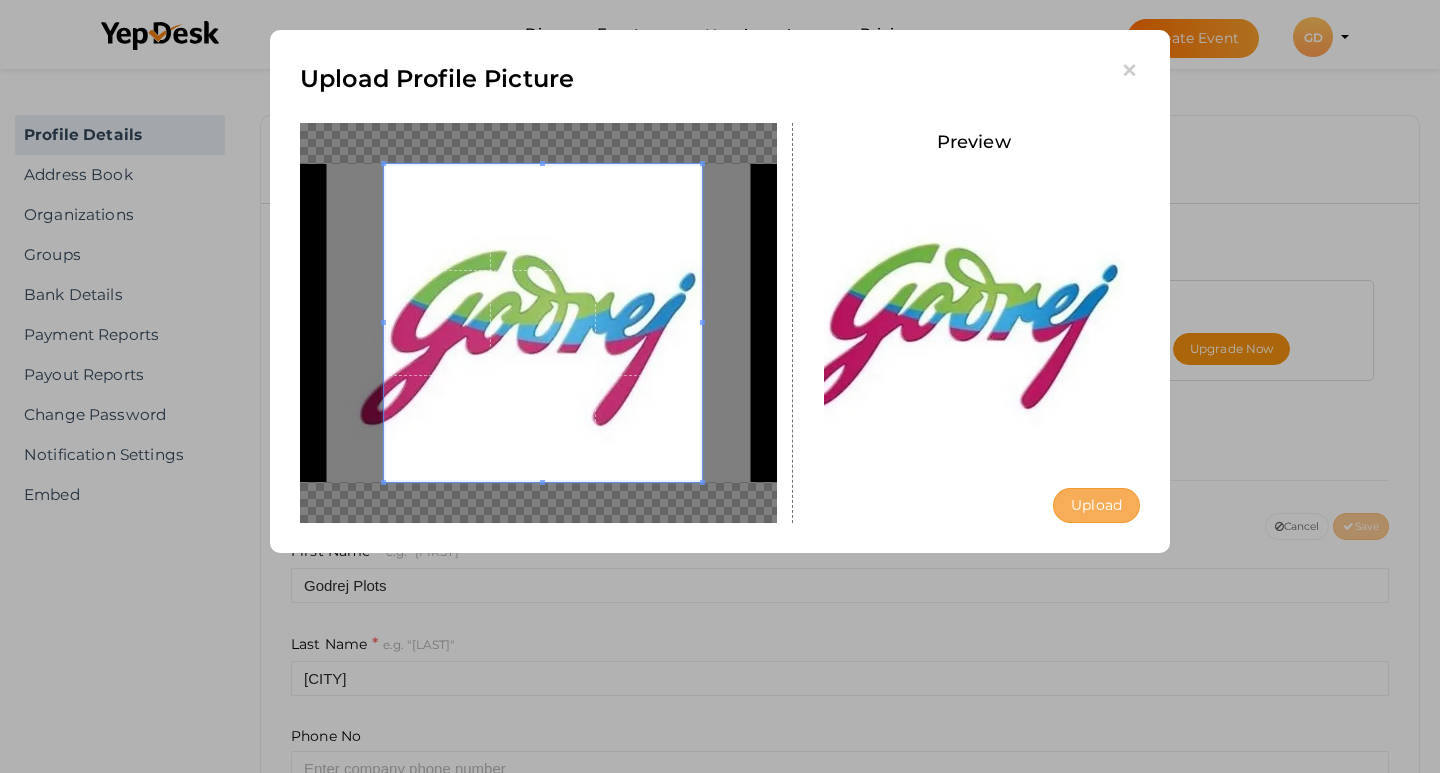 click on "Upload" at bounding box center (1096, 505) 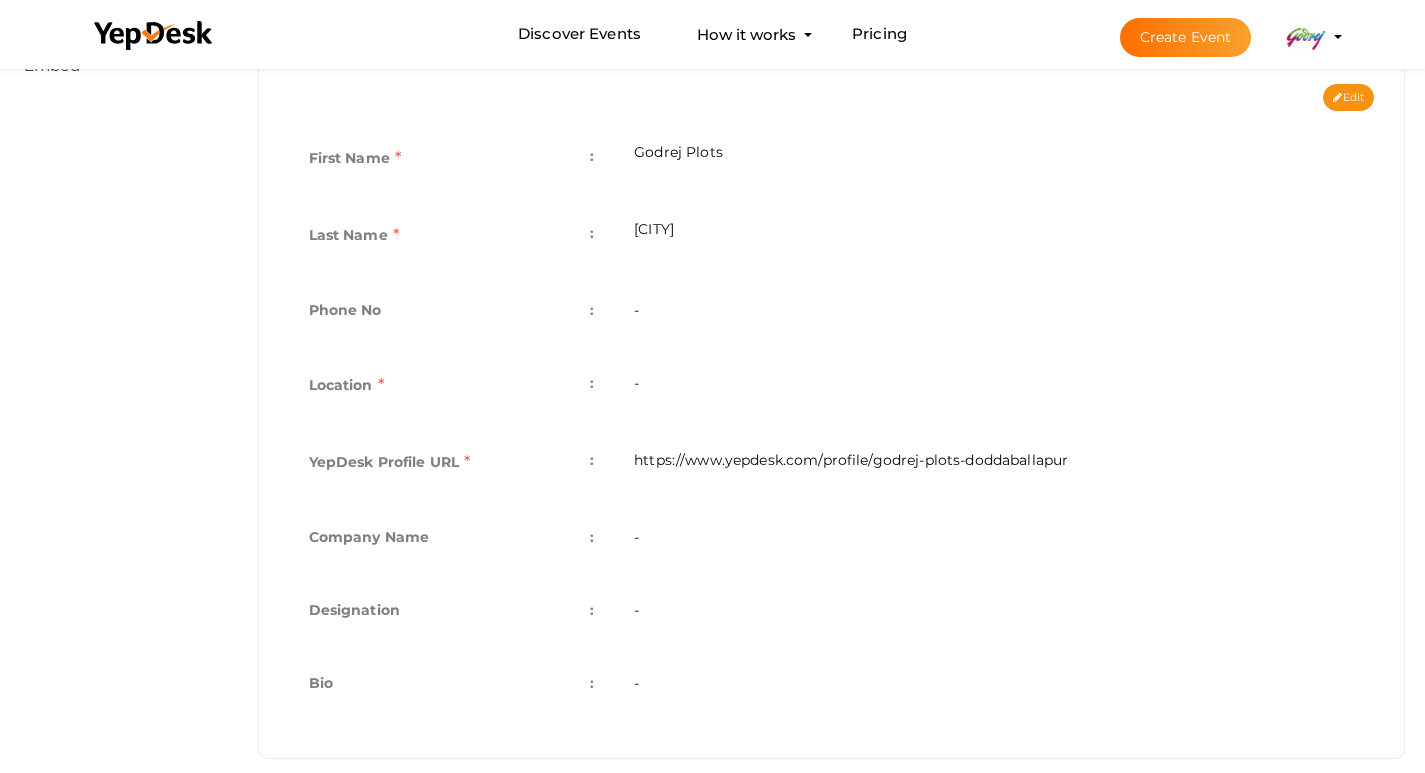 scroll, scrollTop: 455, scrollLeft: 0, axis: vertical 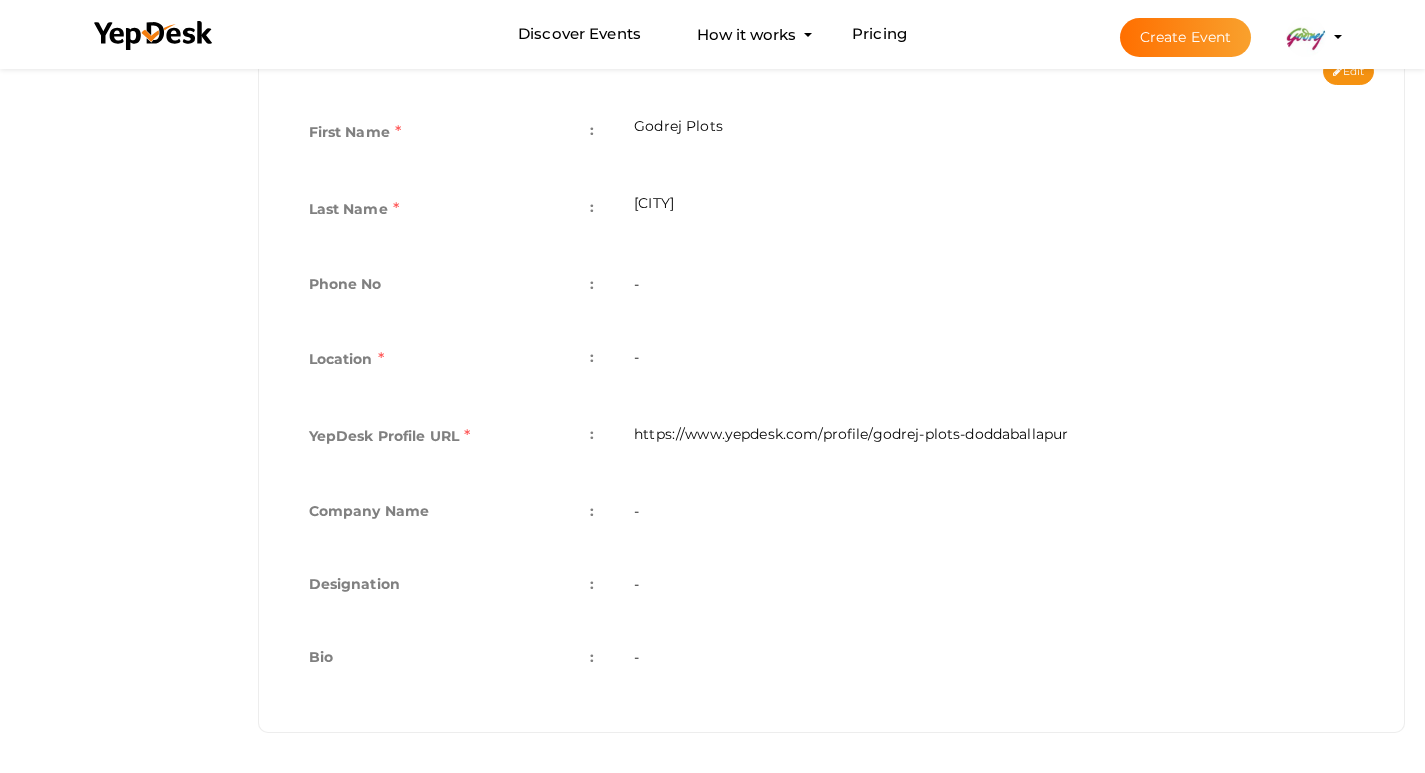 click on "-" at bounding box center [994, 361] 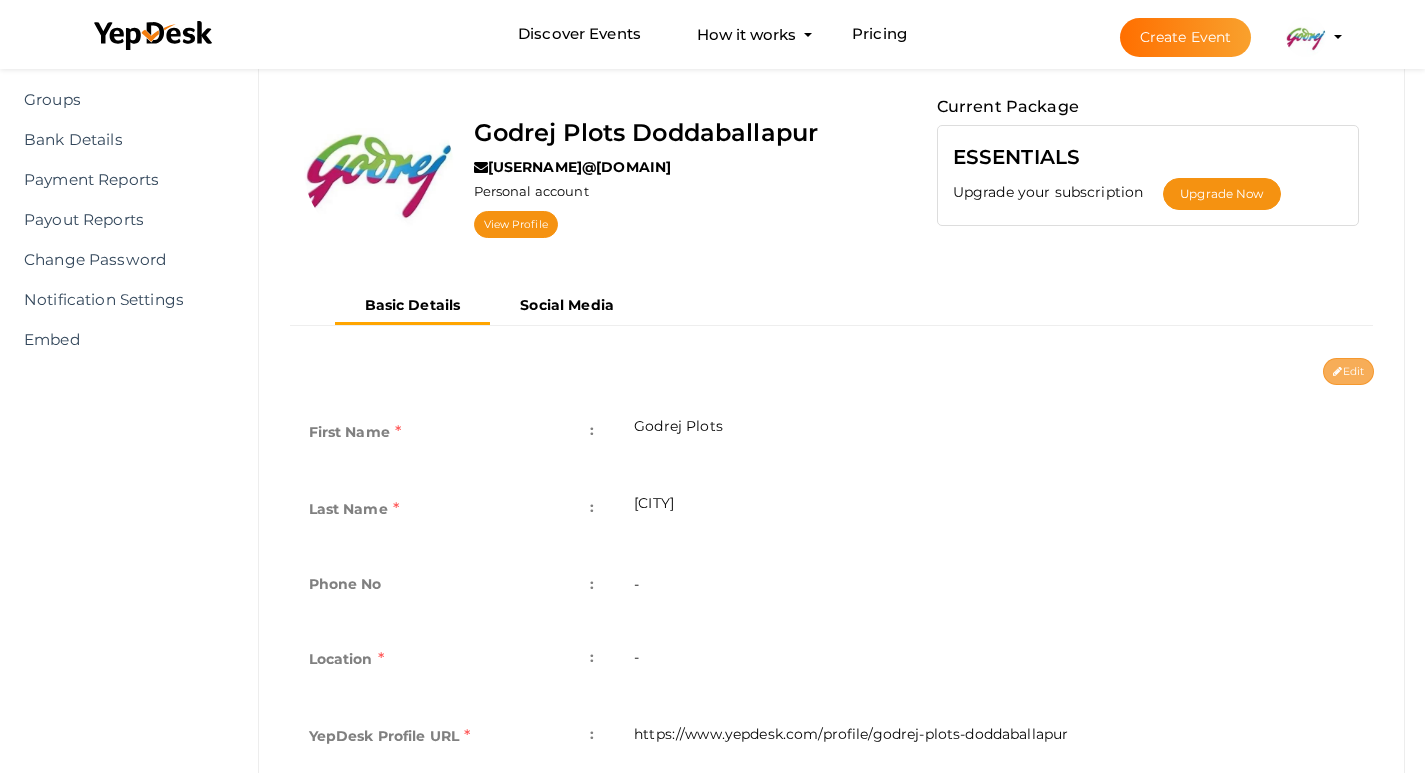 click on "Edit" at bounding box center (1348, 371) 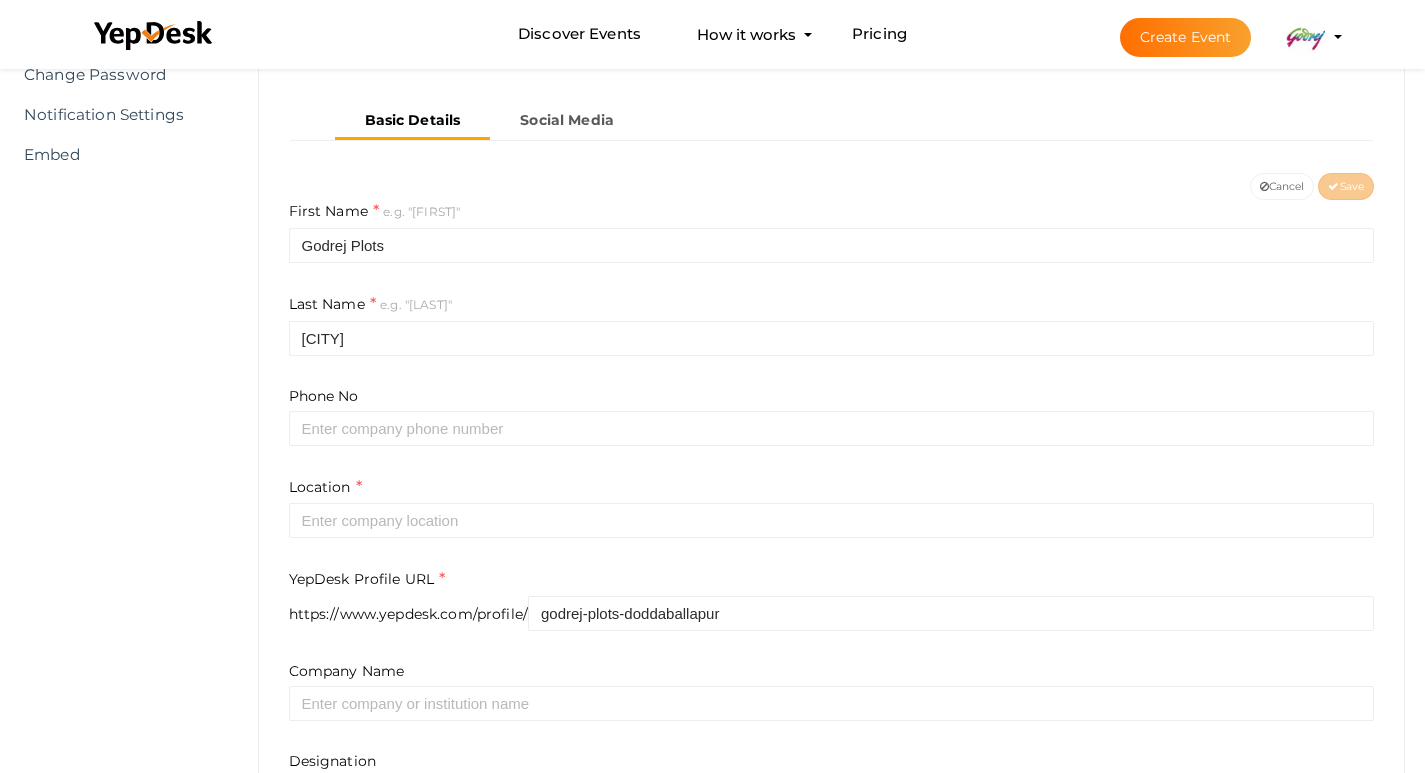 scroll, scrollTop: 355, scrollLeft: 0, axis: vertical 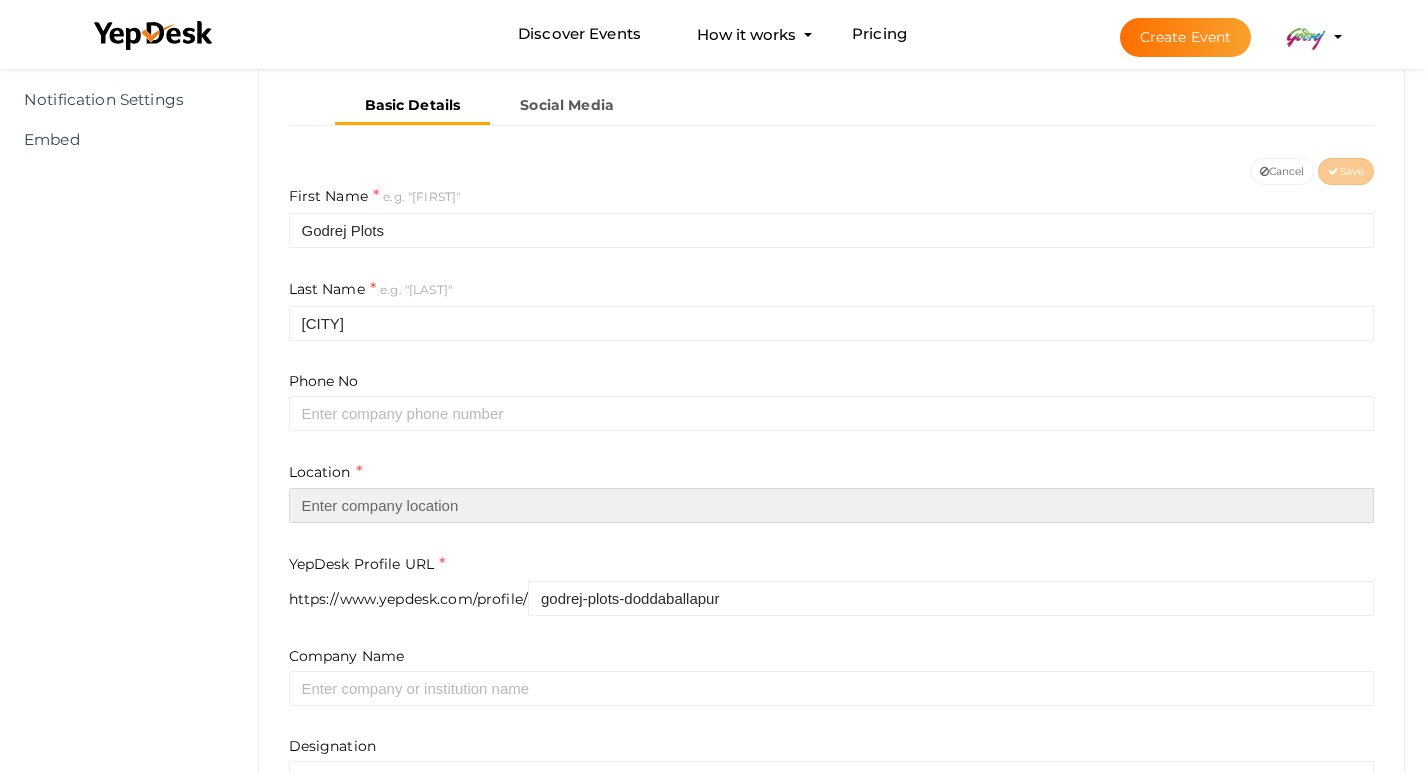 click at bounding box center [832, 505] 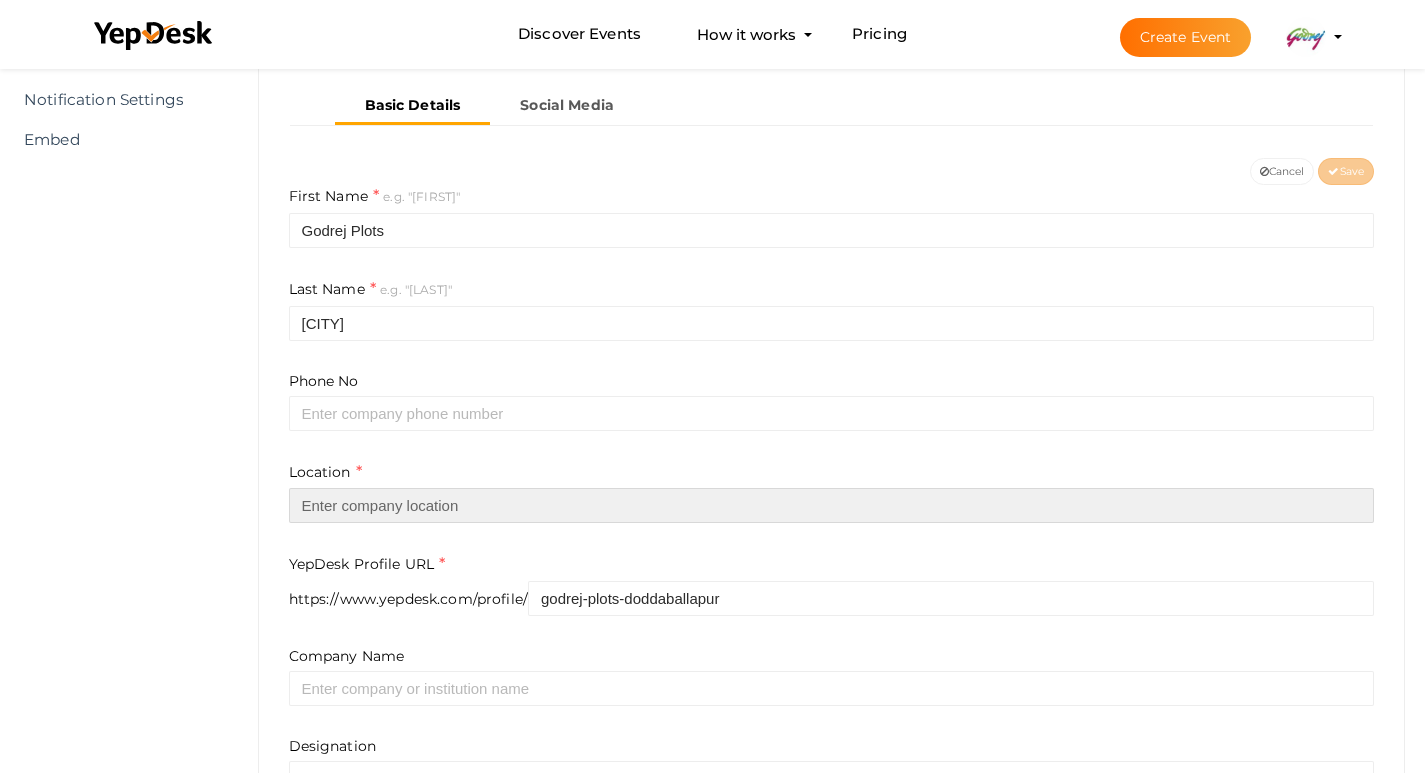 paste on "Doddaballapur" 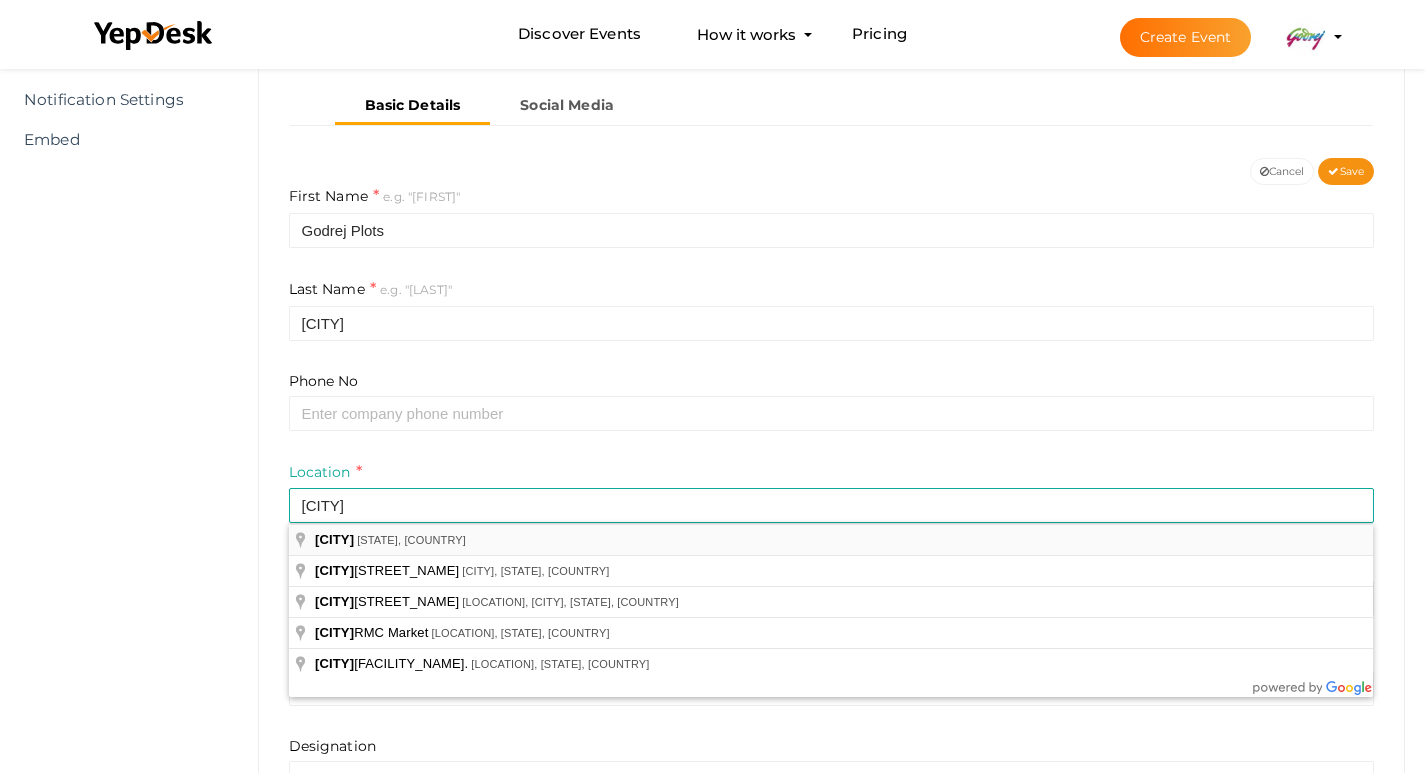 type on "[CITY], [STATE], [COUNTRY]" 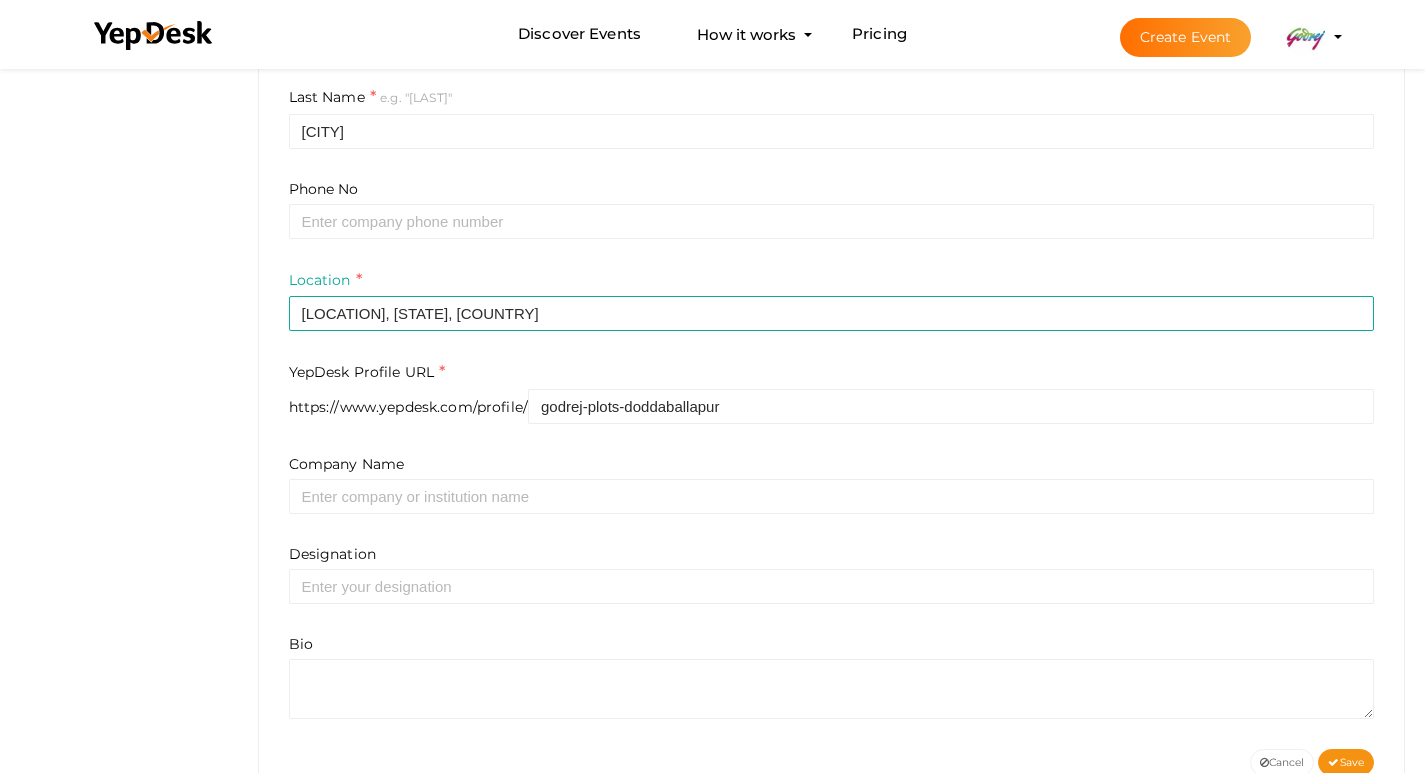 scroll, scrollTop: 555, scrollLeft: 0, axis: vertical 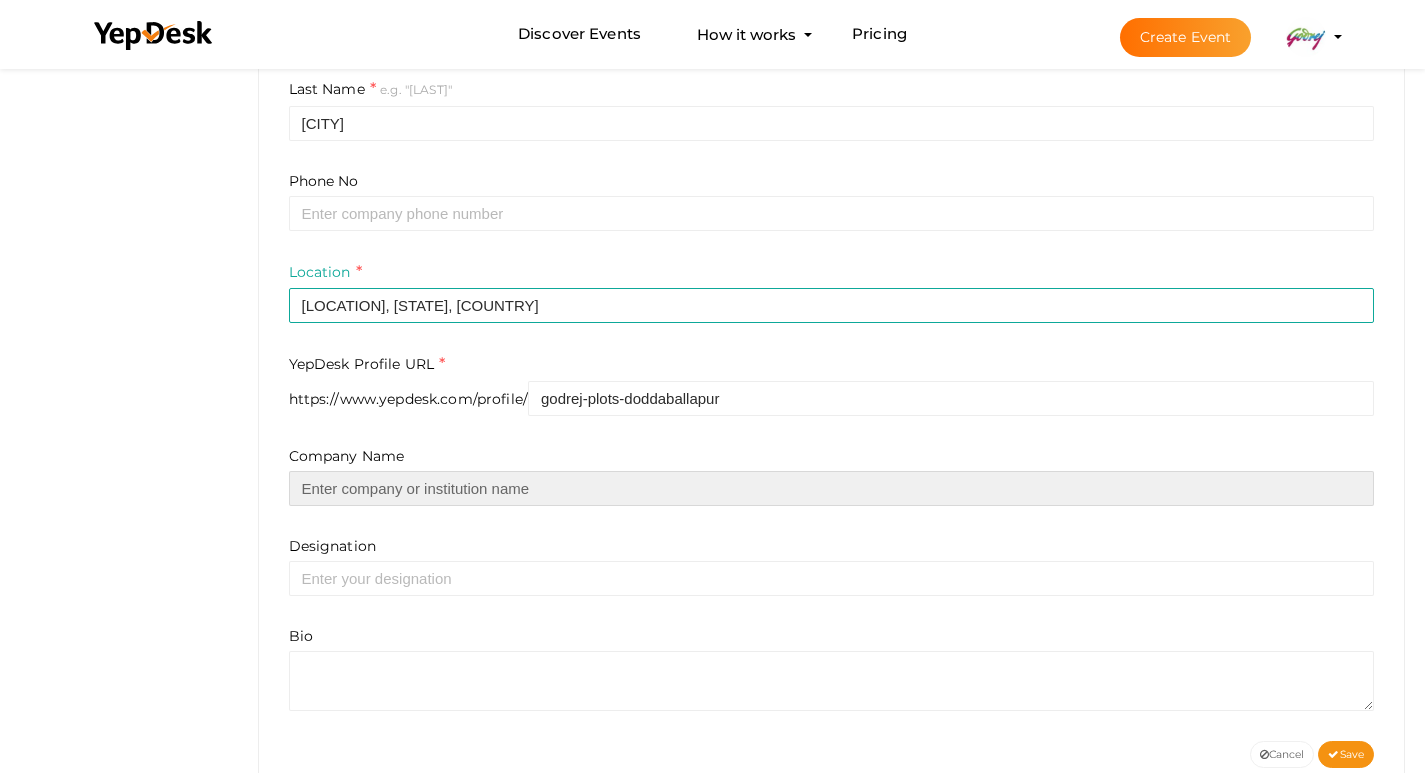 click at bounding box center (832, 488) 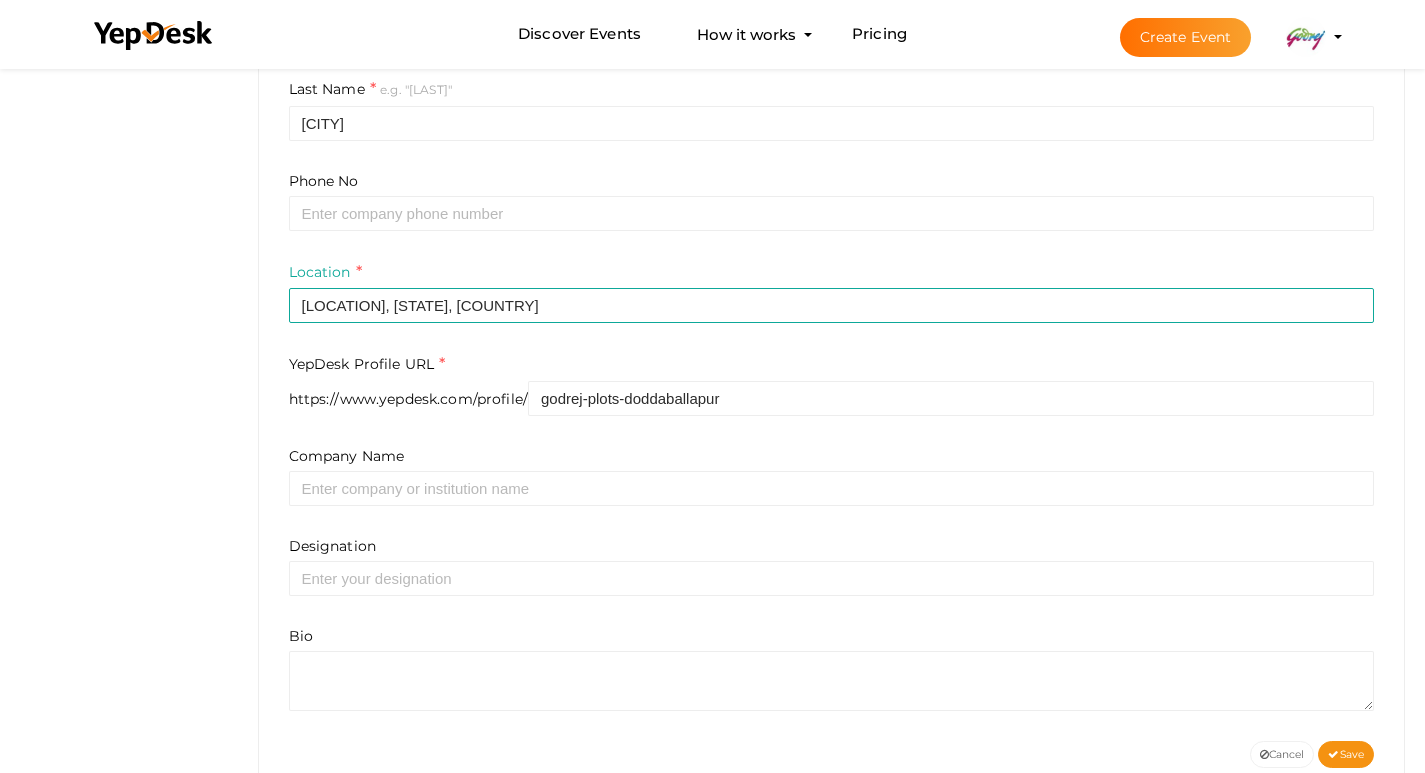 click on "Designation" at bounding box center [832, 566] 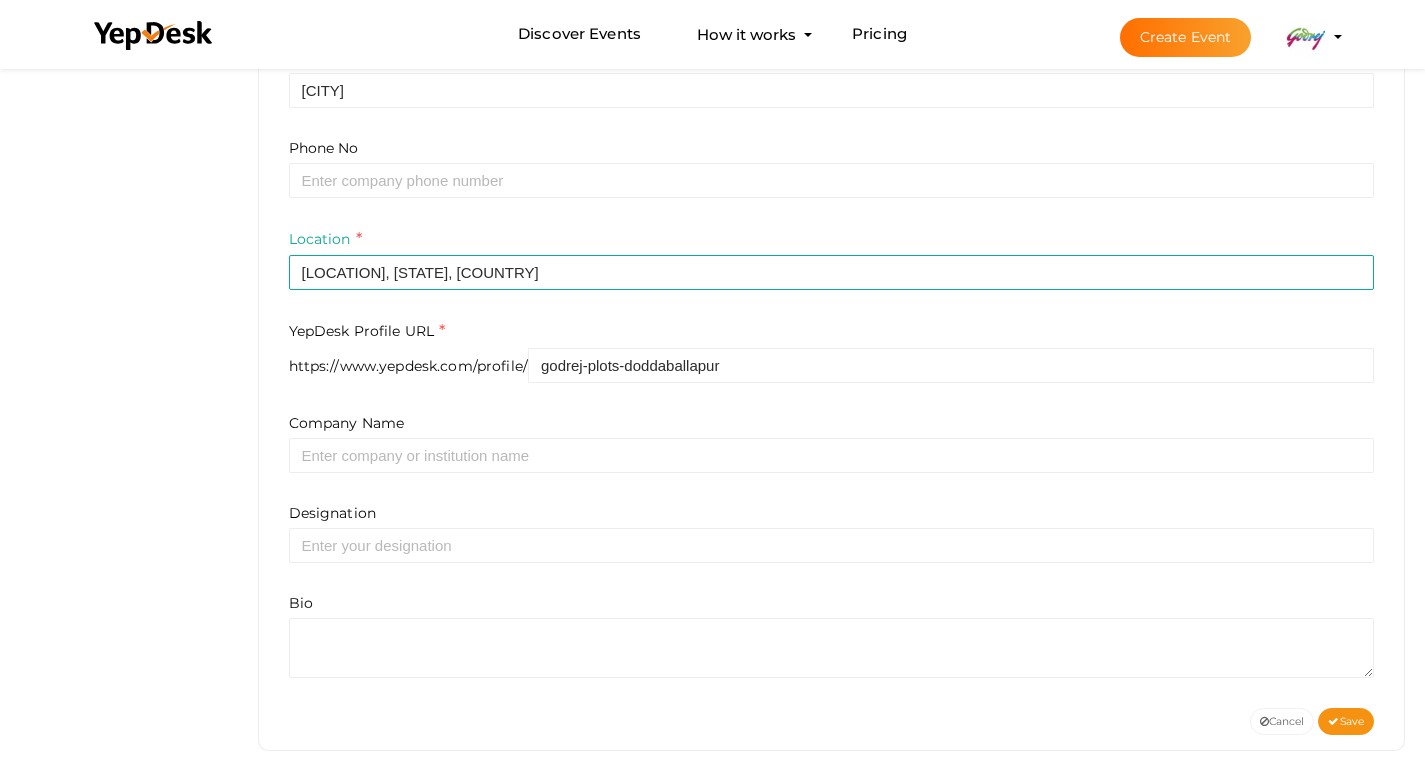 scroll, scrollTop: 606, scrollLeft: 0, axis: vertical 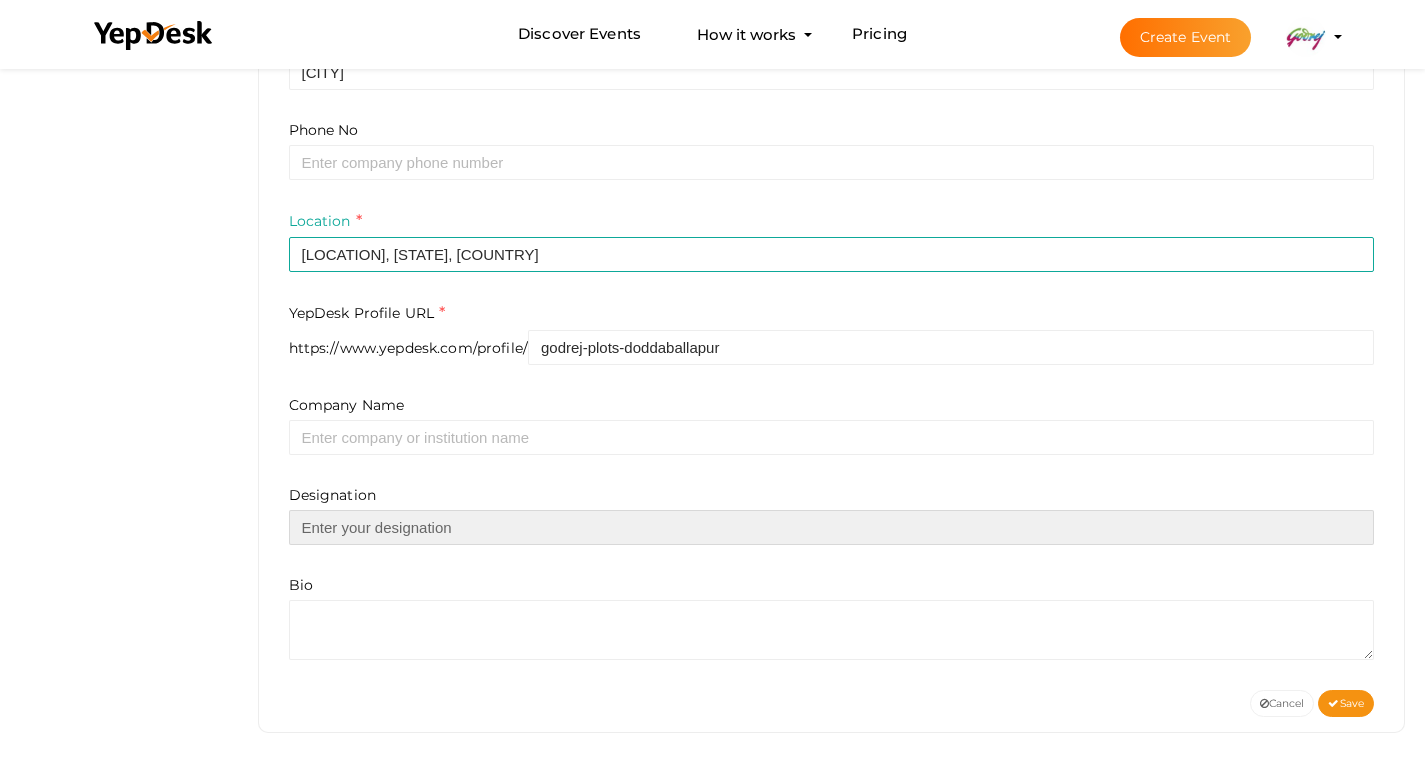 click at bounding box center (832, 527) 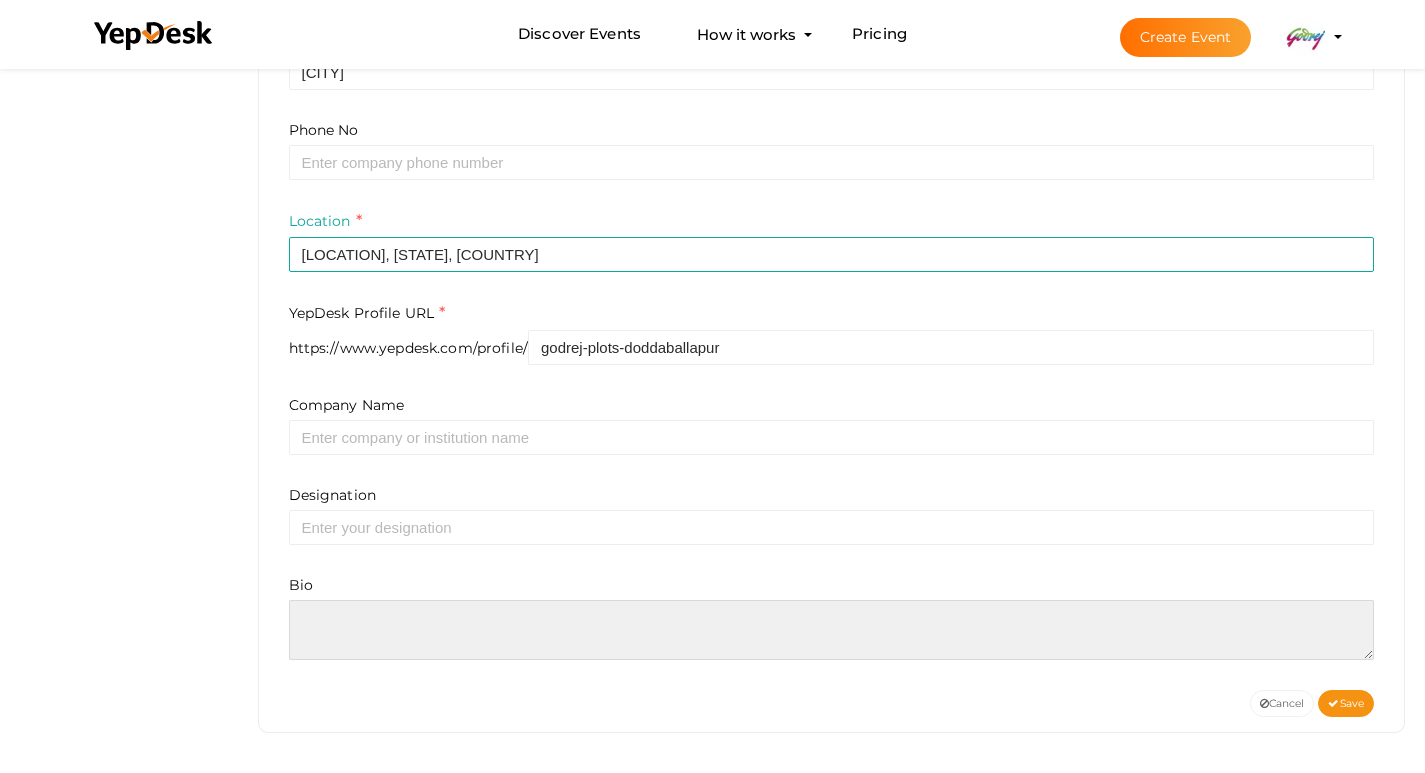 click at bounding box center (832, 630) 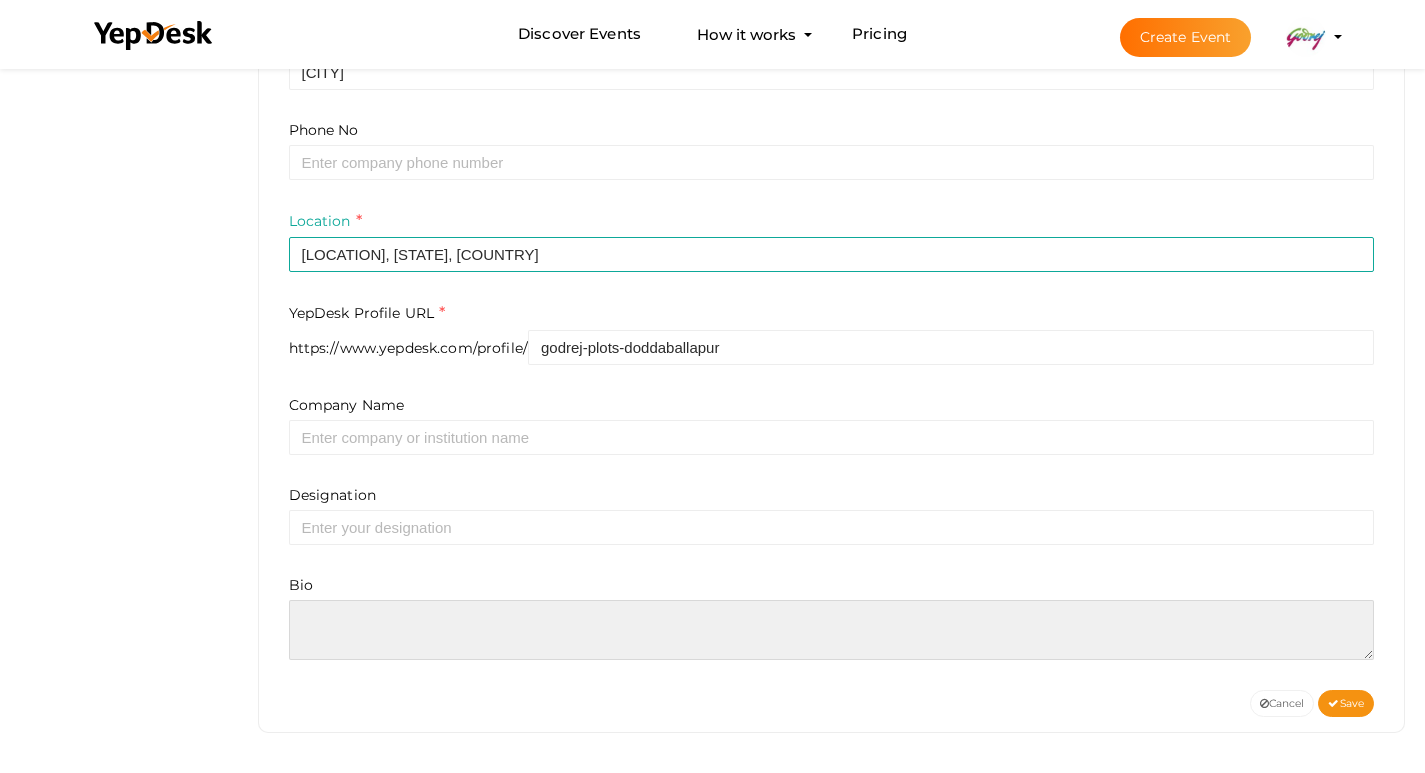 paste on "Godrej Plots Doddaballapur offers a lifestyle of space, greenery, and connectivity in North Bangalore. Crafted by Godrej Properties, this project features well-designed residential plots in a gated, eco-conscious community. Whether for building a home or long-term investment, these plots give you freedom and value. Located near major roads and the airport, it balances peaceful living with urban convenience. With premium amenities and smart infrastructure, Godrej Doddaballapur Plots are perfect for families, professionals, and investors seeking secure growth and quality living in Bangalore’s emerging hub." 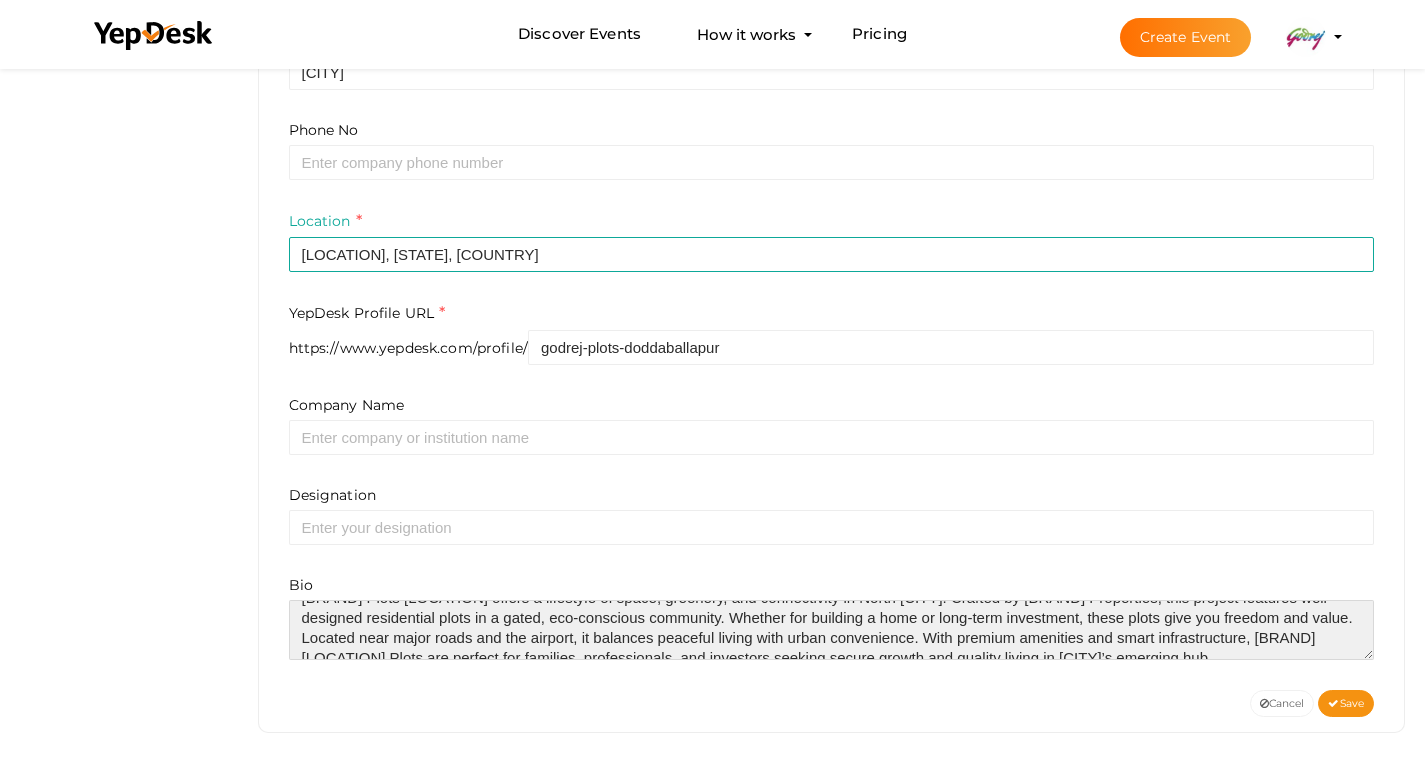 scroll, scrollTop: 0, scrollLeft: 0, axis: both 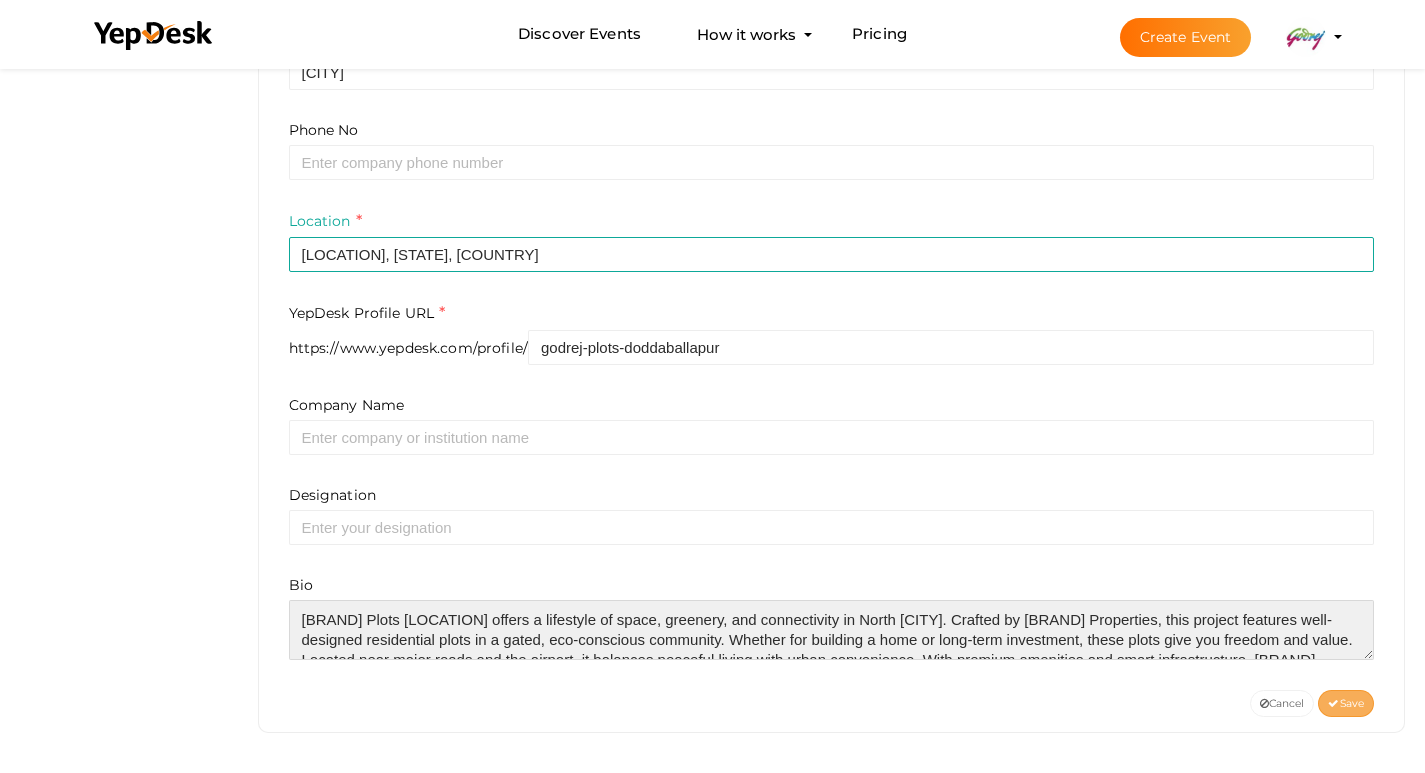 type on "Godrej Plots Doddaballapur offers a lifestyle of space, greenery, and connectivity in North Bangalore. Crafted by Godrej Properties, this project features well-designed residential plots in a gated, eco-conscious community. Whether for building a home or long-term investment, these plots give you freedom and value. Located near major roads and the airport, it balances peaceful living with urban convenience. With premium amenities and smart infrastructure, Godrej Doddaballapur Plots are perfect for families, professionals, and investors seeking secure growth and quality living in Bangalore’s emerging hub." 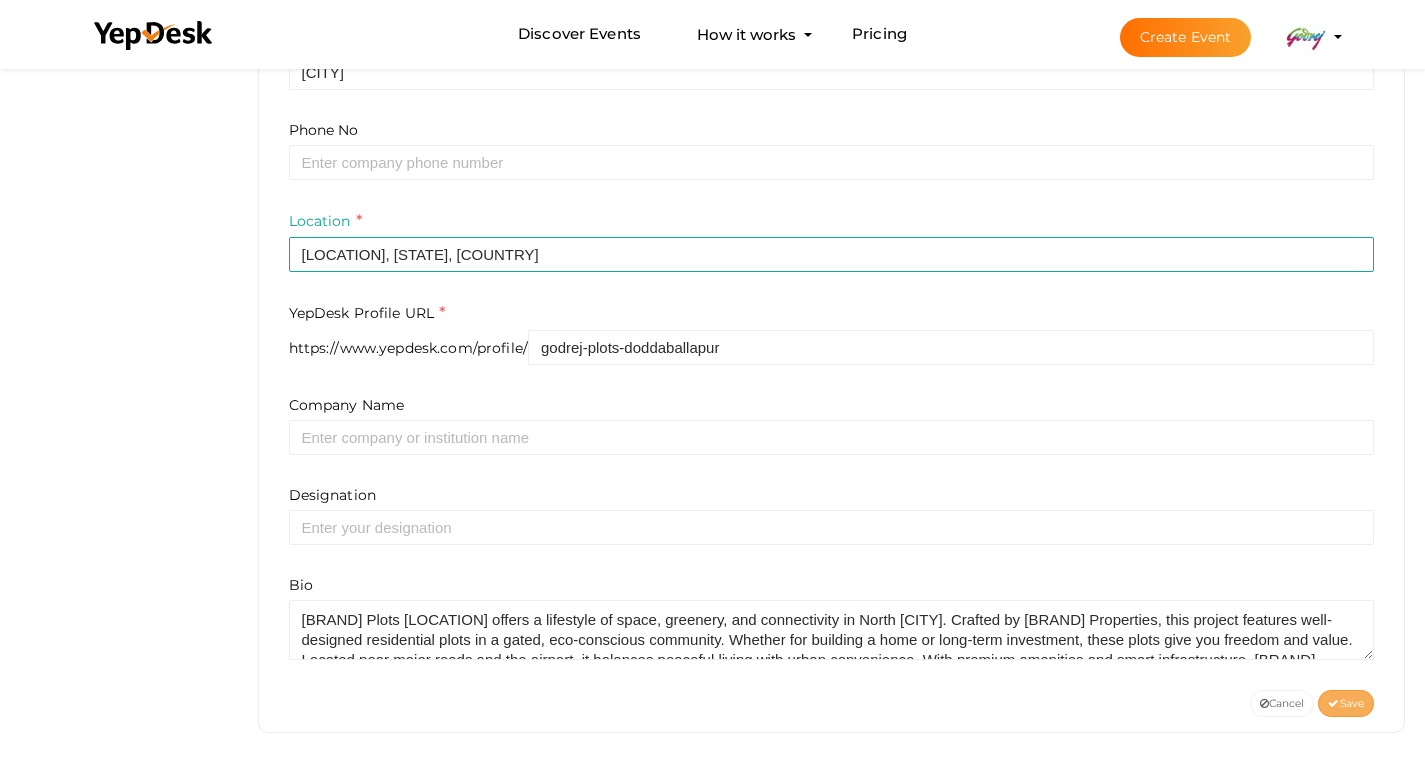 click on "Save" at bounding box center [1346, 703] 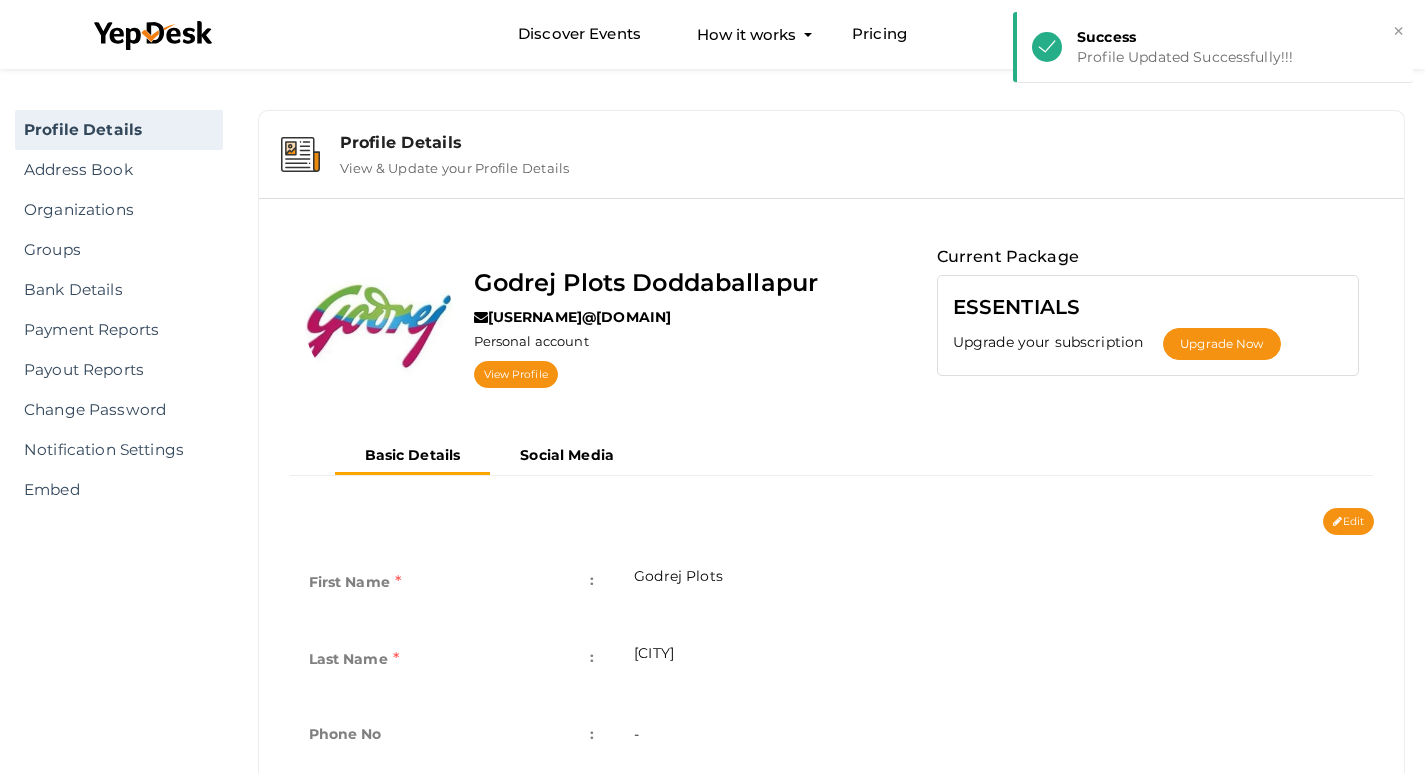 scroll, scrollTop: 0, scrollLeft: 0, axis: both 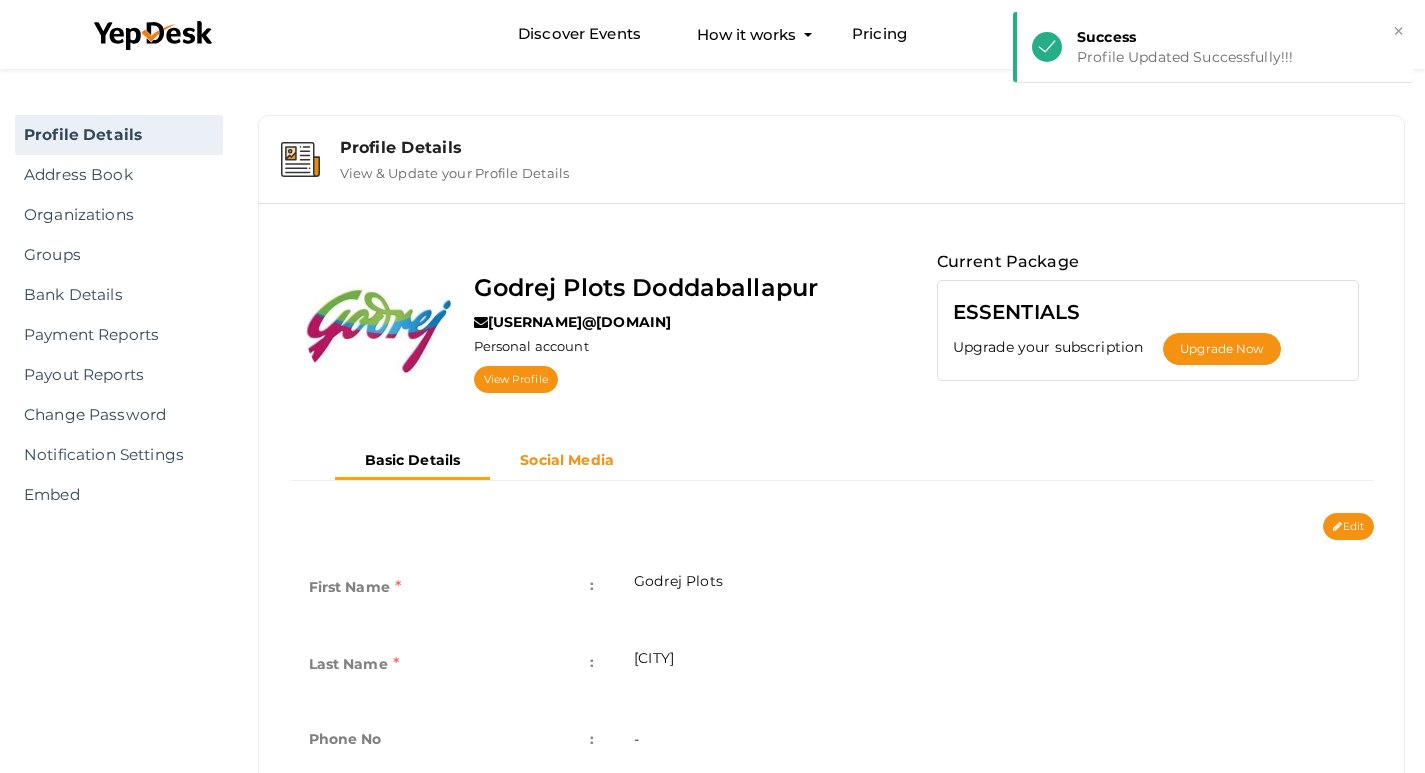 click on "Social Media" at bounding box center (567, 460) 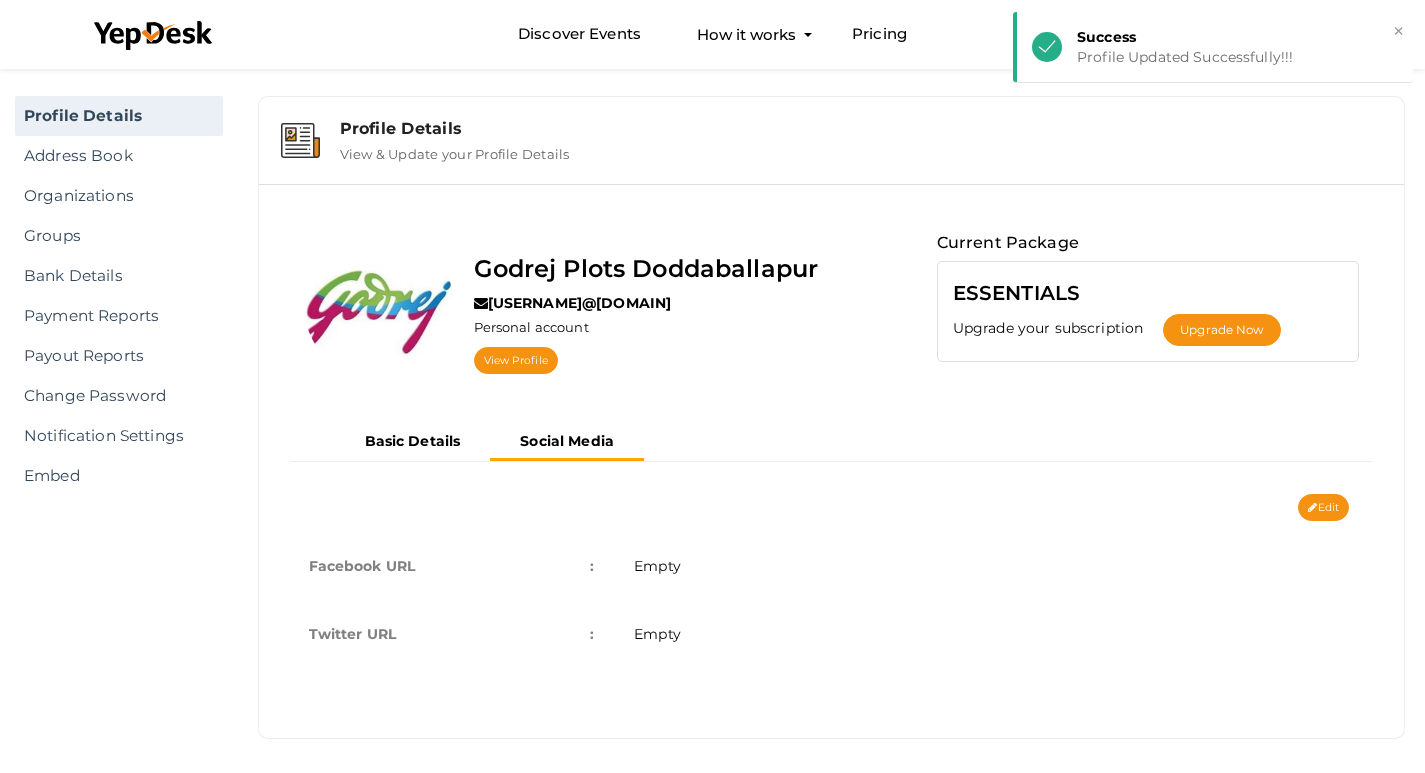 scroll, scrollTop: 25, scrollLeft: 0, axis: vertical 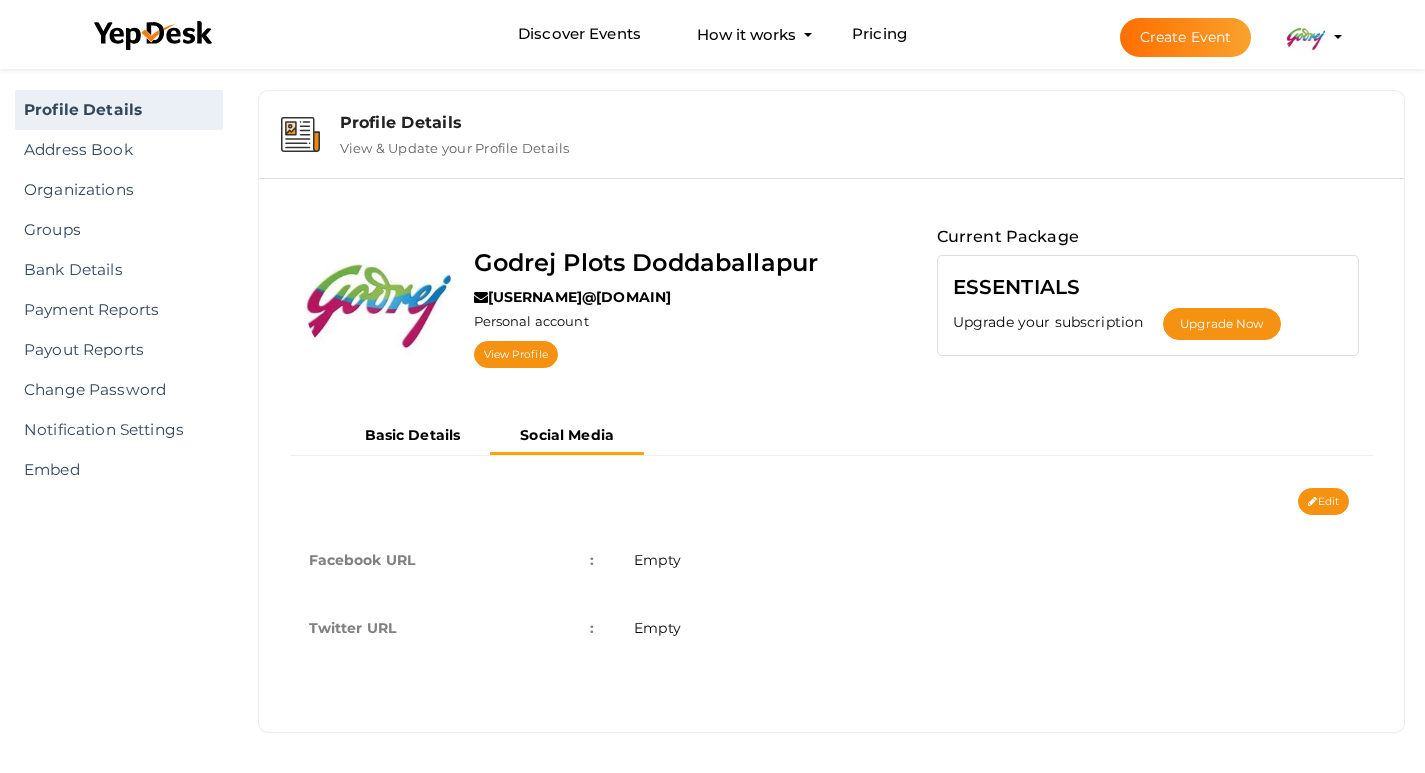 click on "Empty" at bounding box center (657, 628) 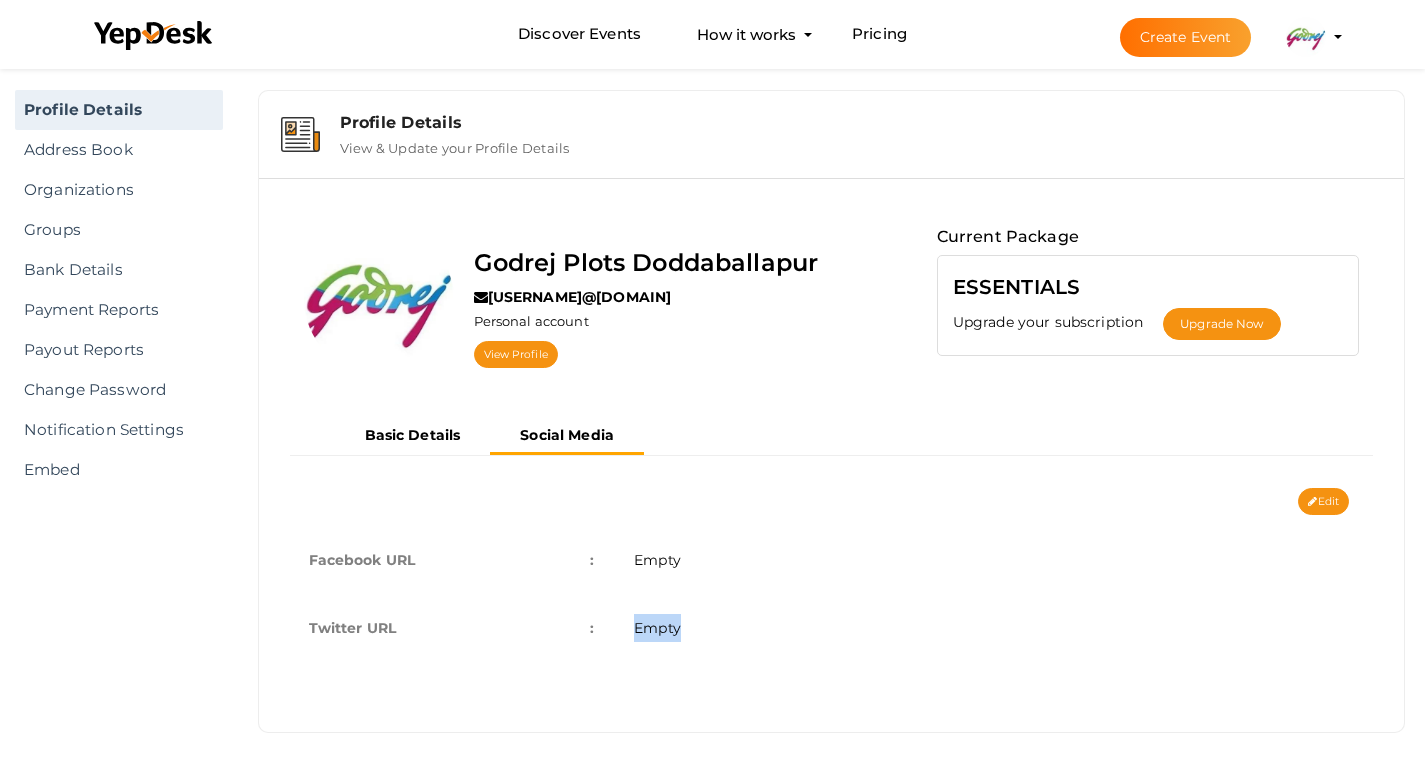 click on "Empty" at bounding box center (657, 628) 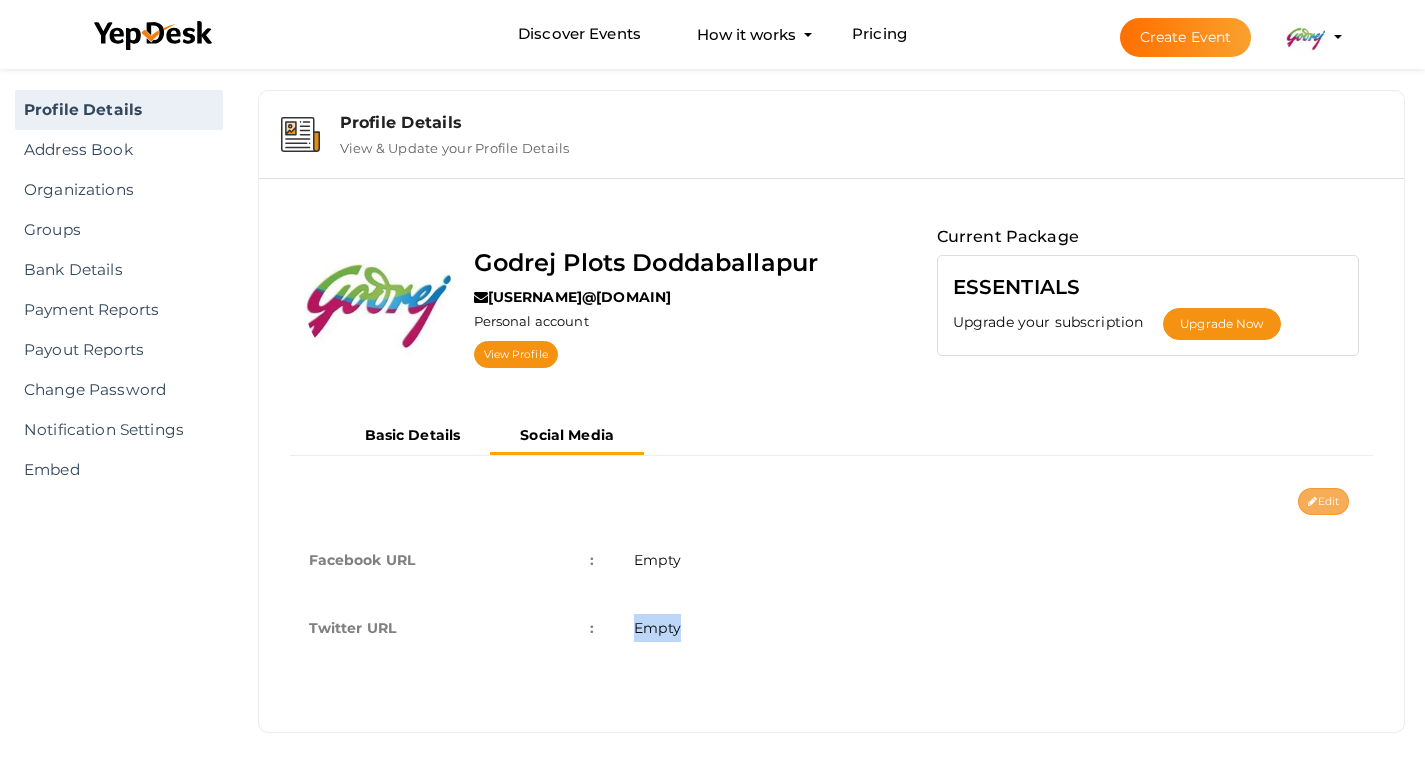click on "Edit" at bounding box center [1323, 501] 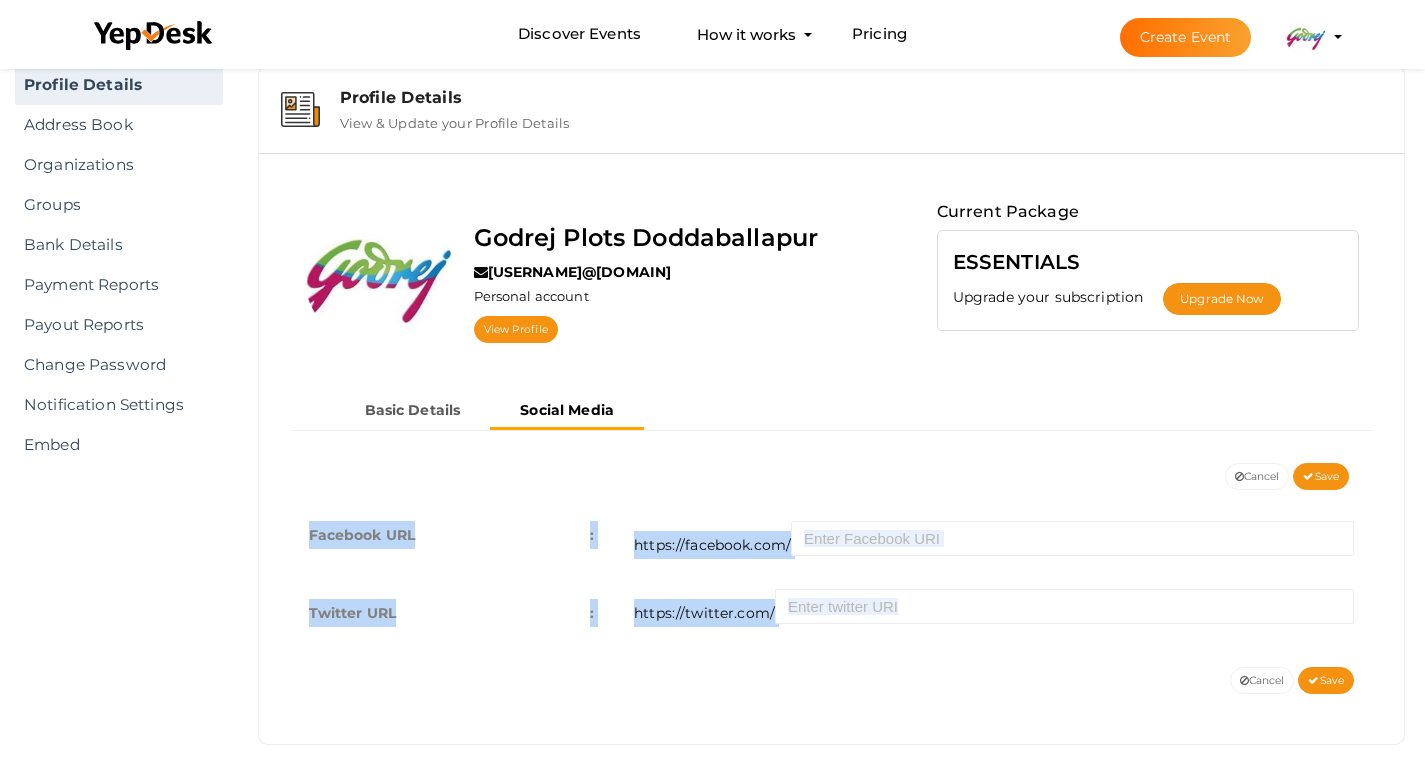 scroll, scrollTop: 62, scrollLeft: 0, axis: vertical 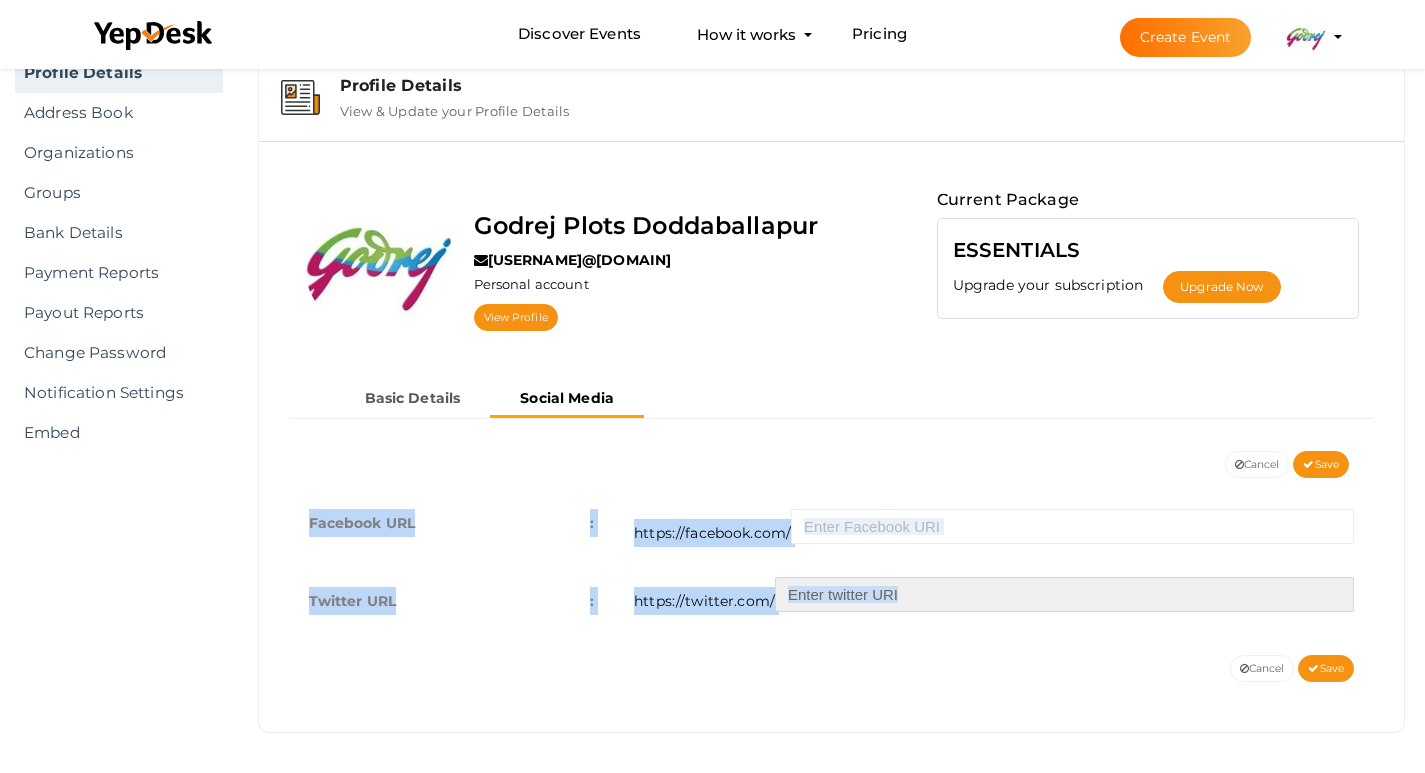 click at bounding box center [1064, 594] 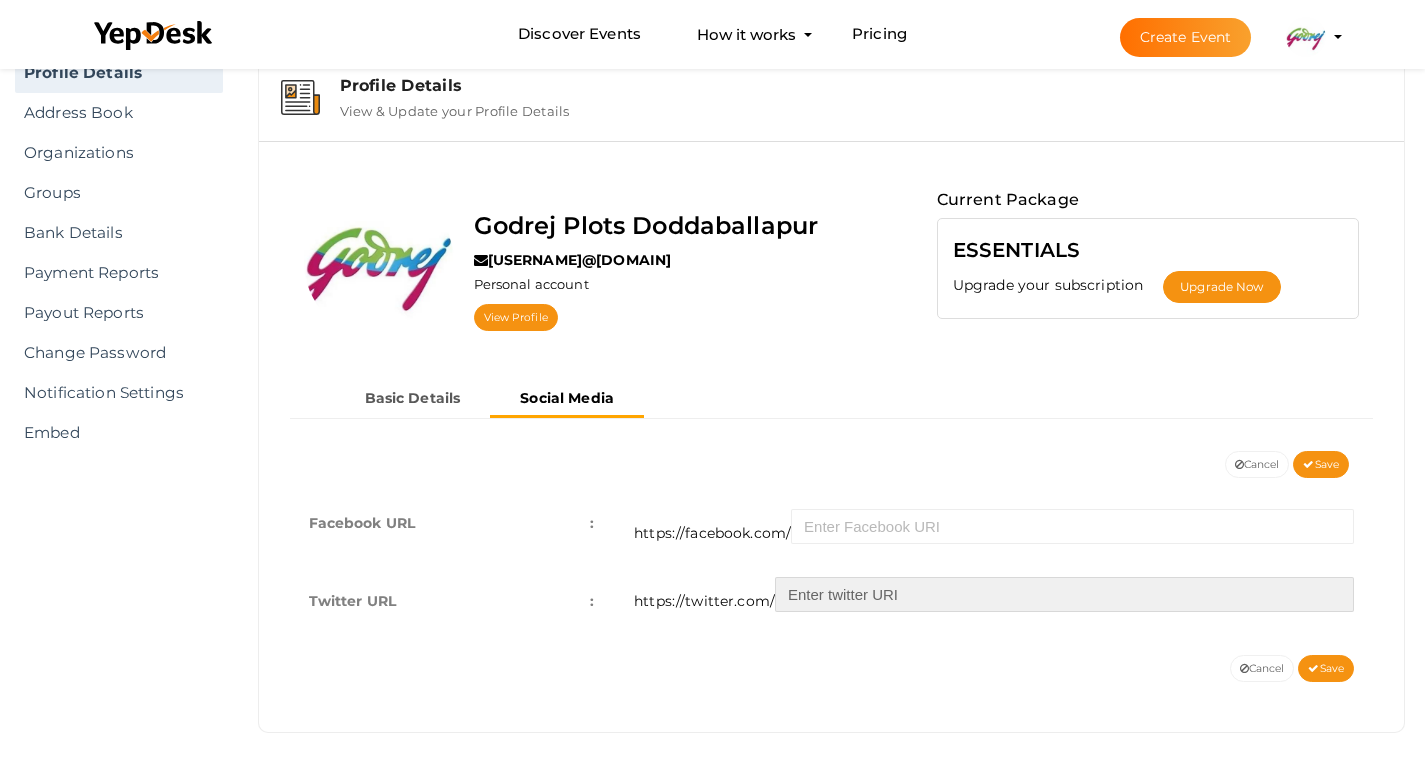 paste on "https://x.com/godrejdoddaball" 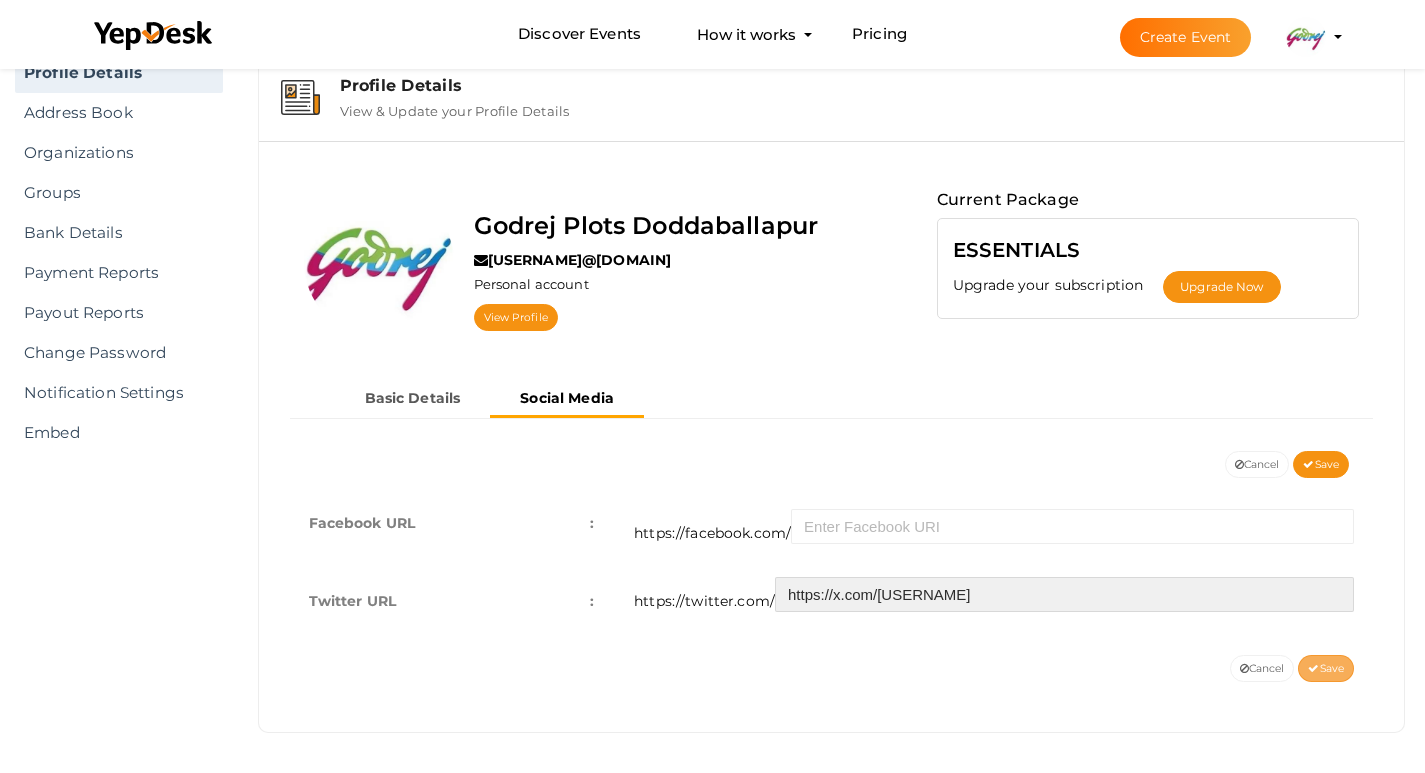 type on "https://x.com/godrejdoddaball" 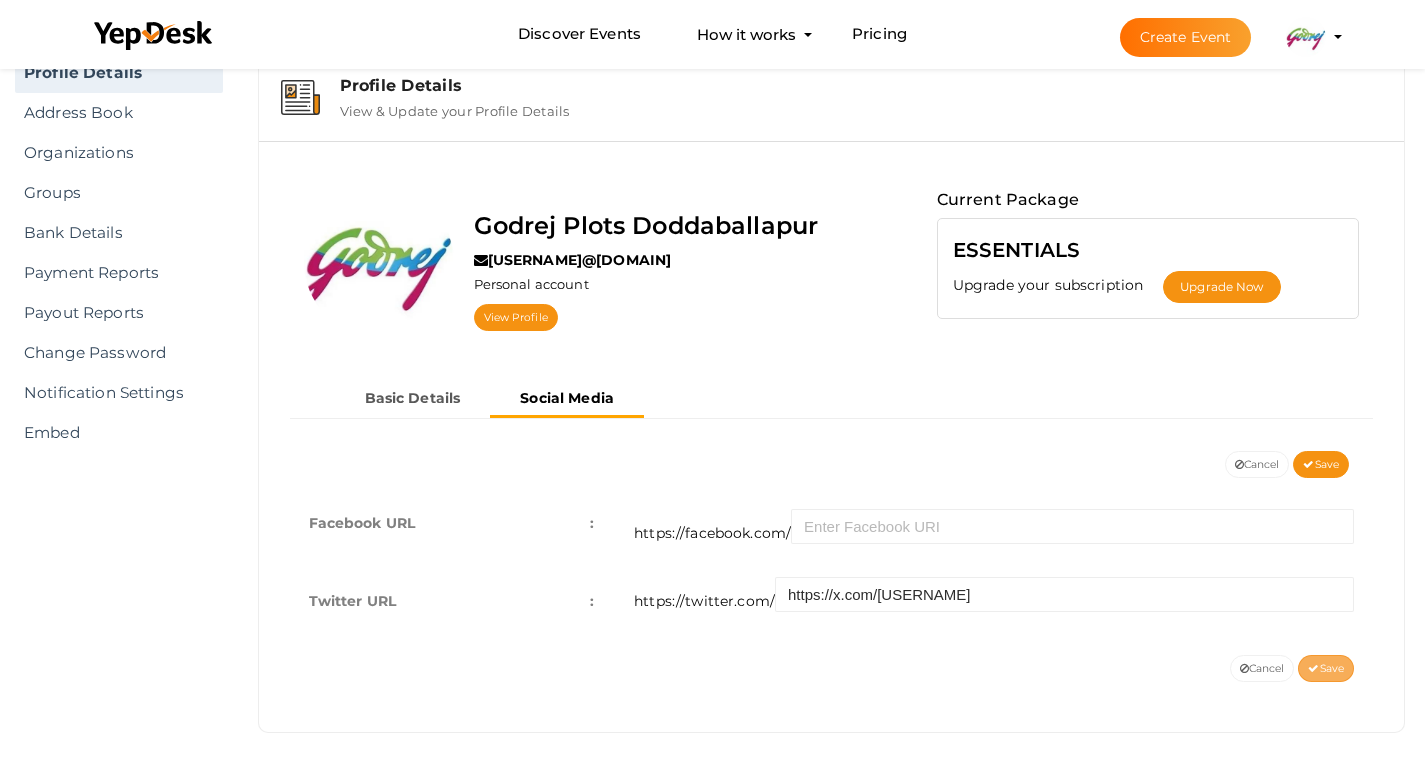 click on "Save" at bounding box center (1326, 668) 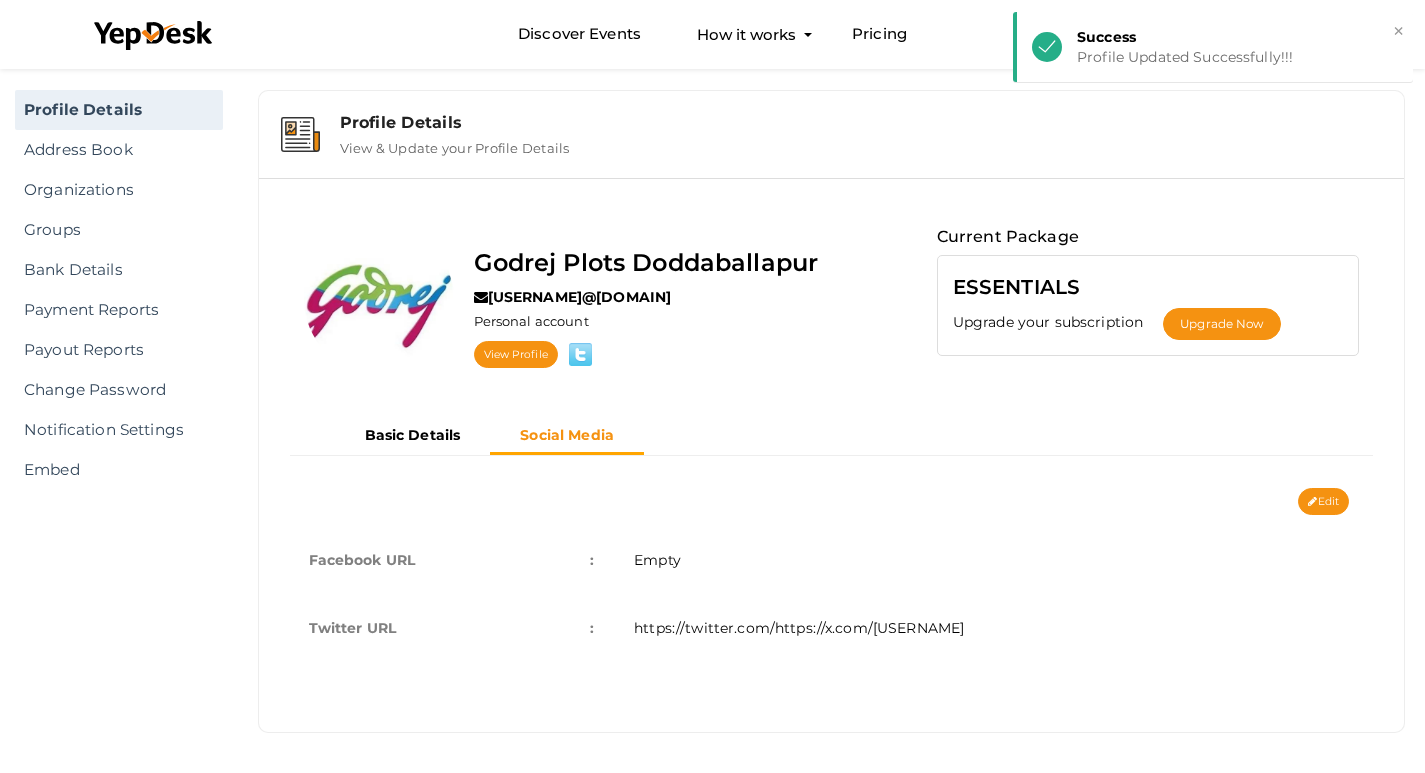 scroll, scrollTop: 0, scrollLeft: 0, axis: both 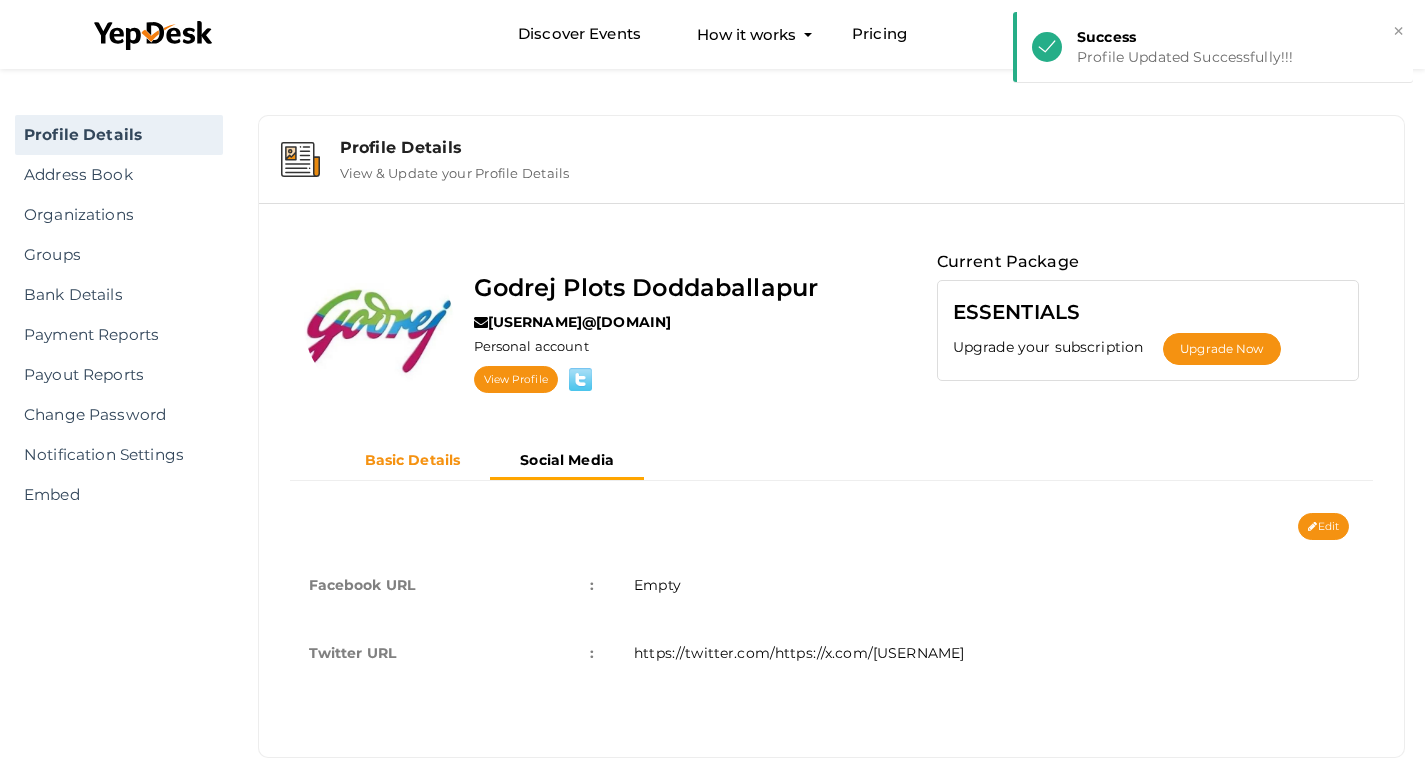 click on "Basic Details" at bounding box center (413, 460) 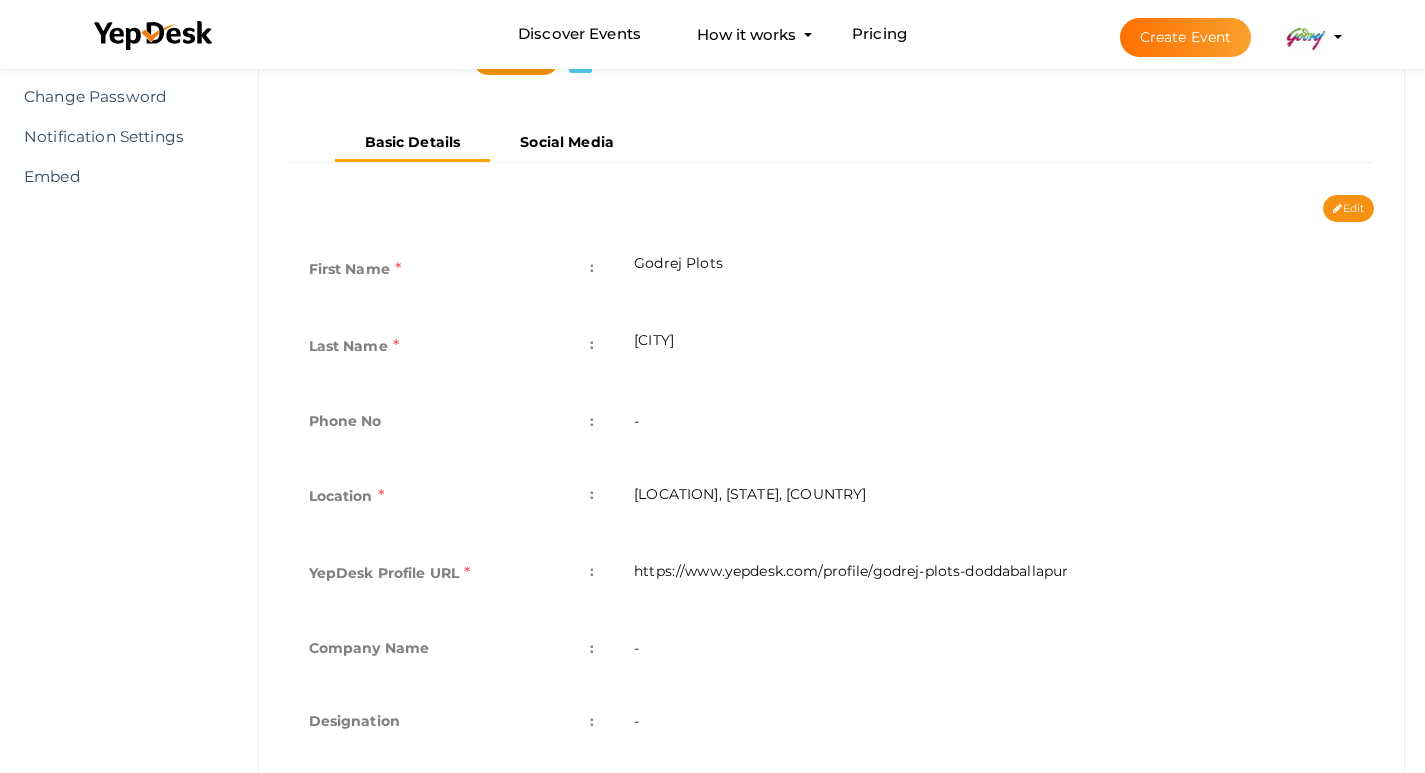 scroll, scrollTop: 0, scrollLeft: 0, axis: both 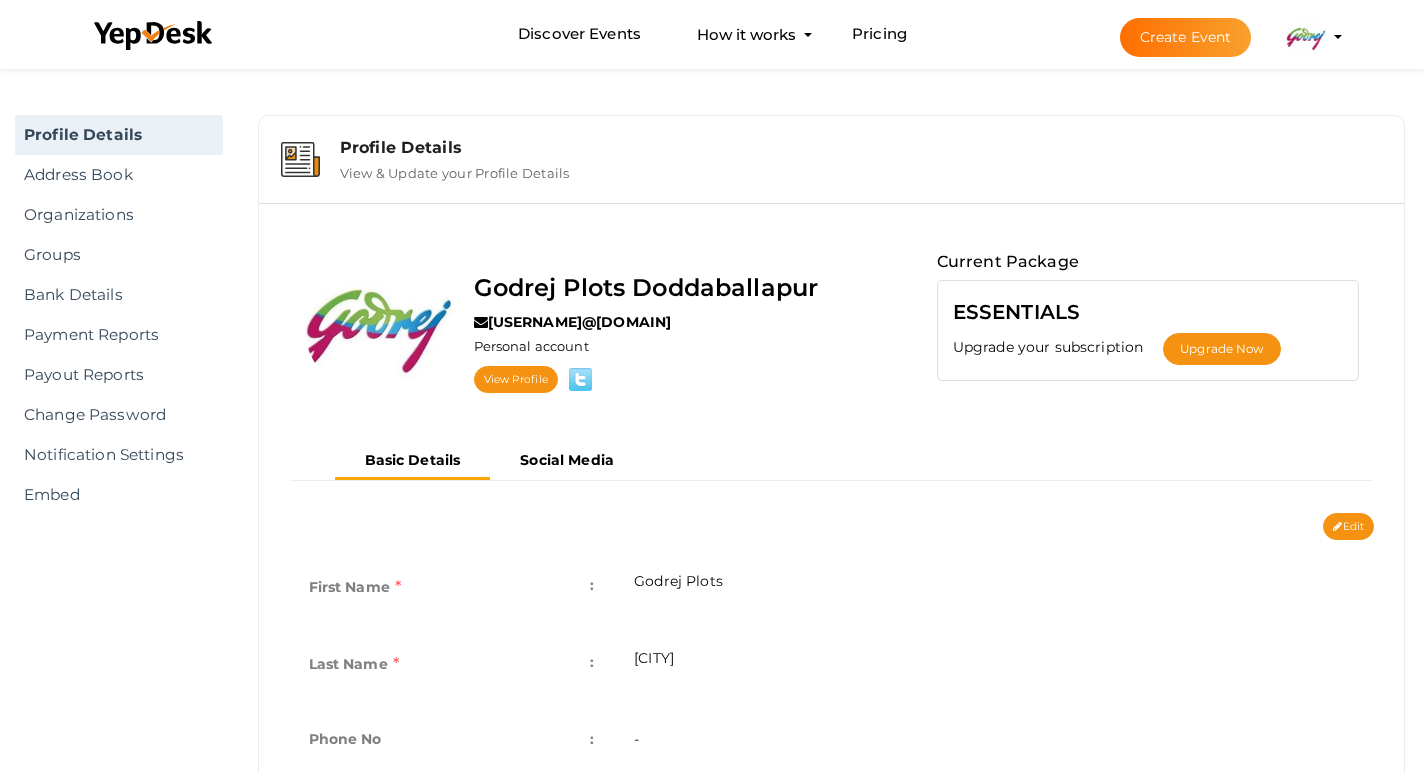 type 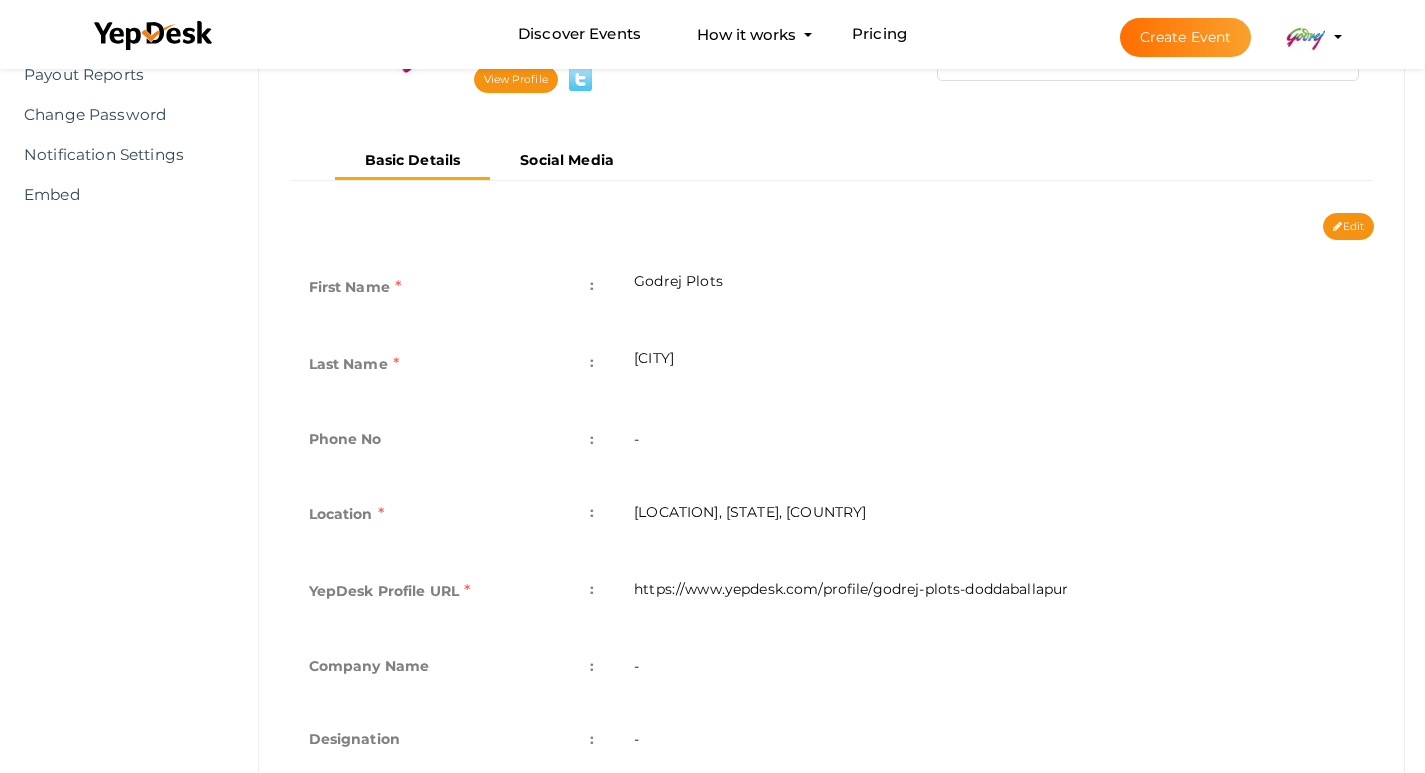 scroll, scrollTop: 0, scrollLeft: 0, axis: both 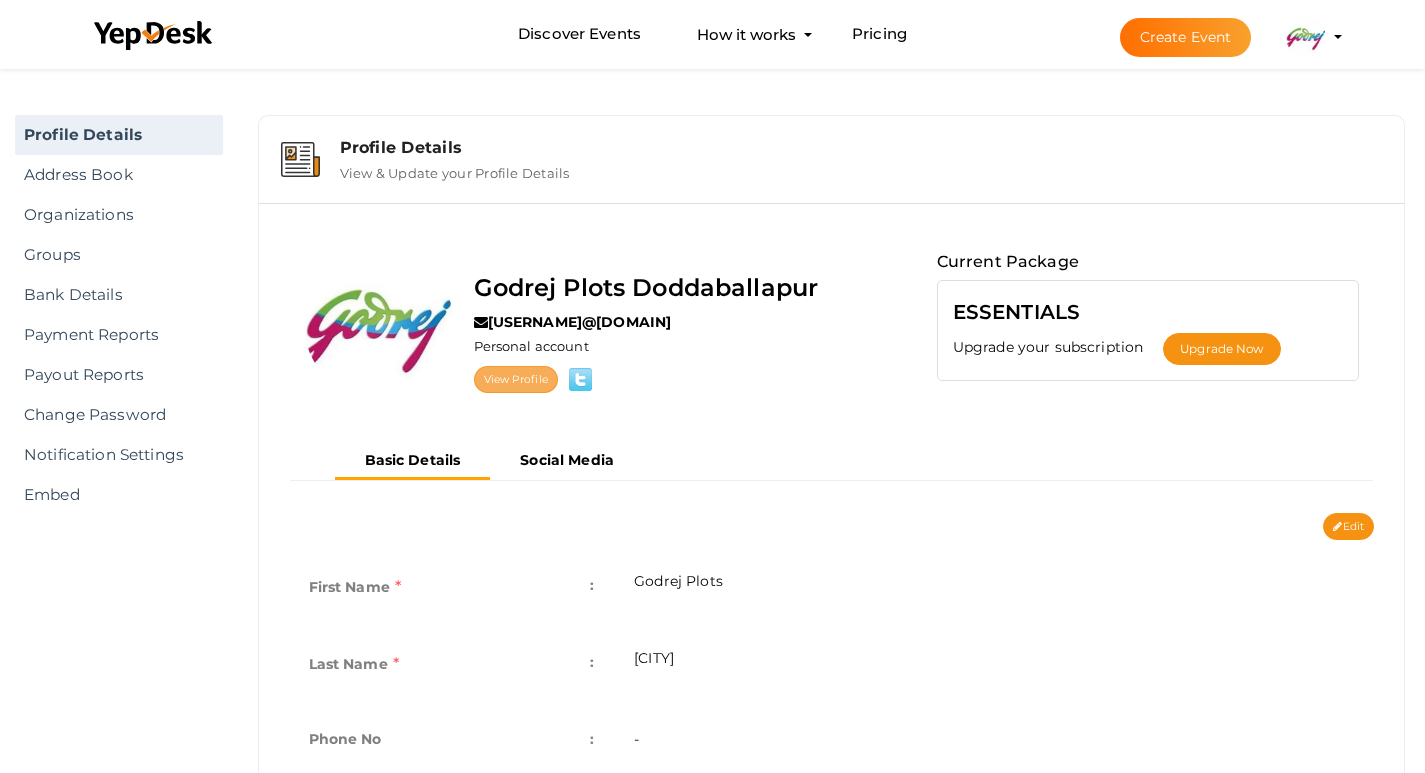 click on "View Profile" at bounding box center [516, 379] 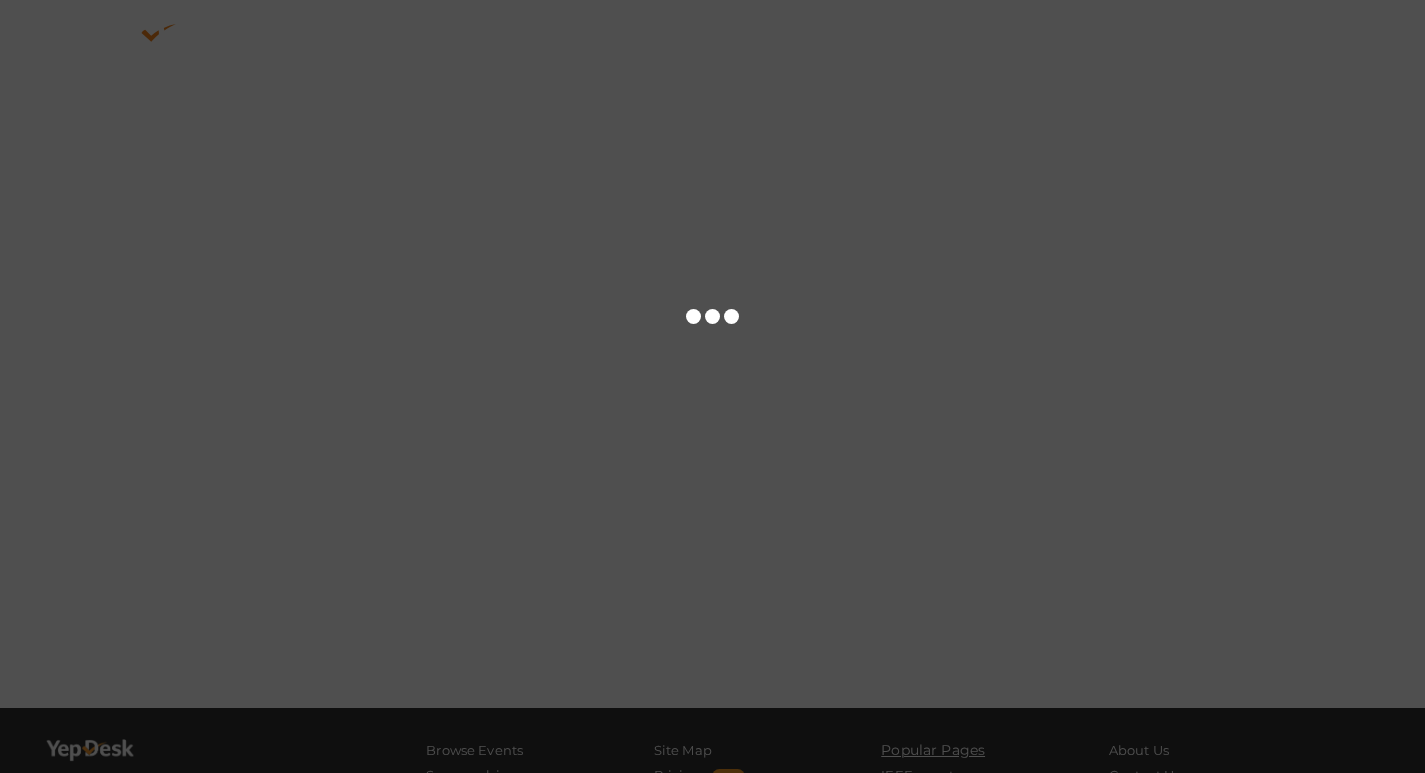 scroll, scrollTop: 0, scrollLeft: 0, axis: both 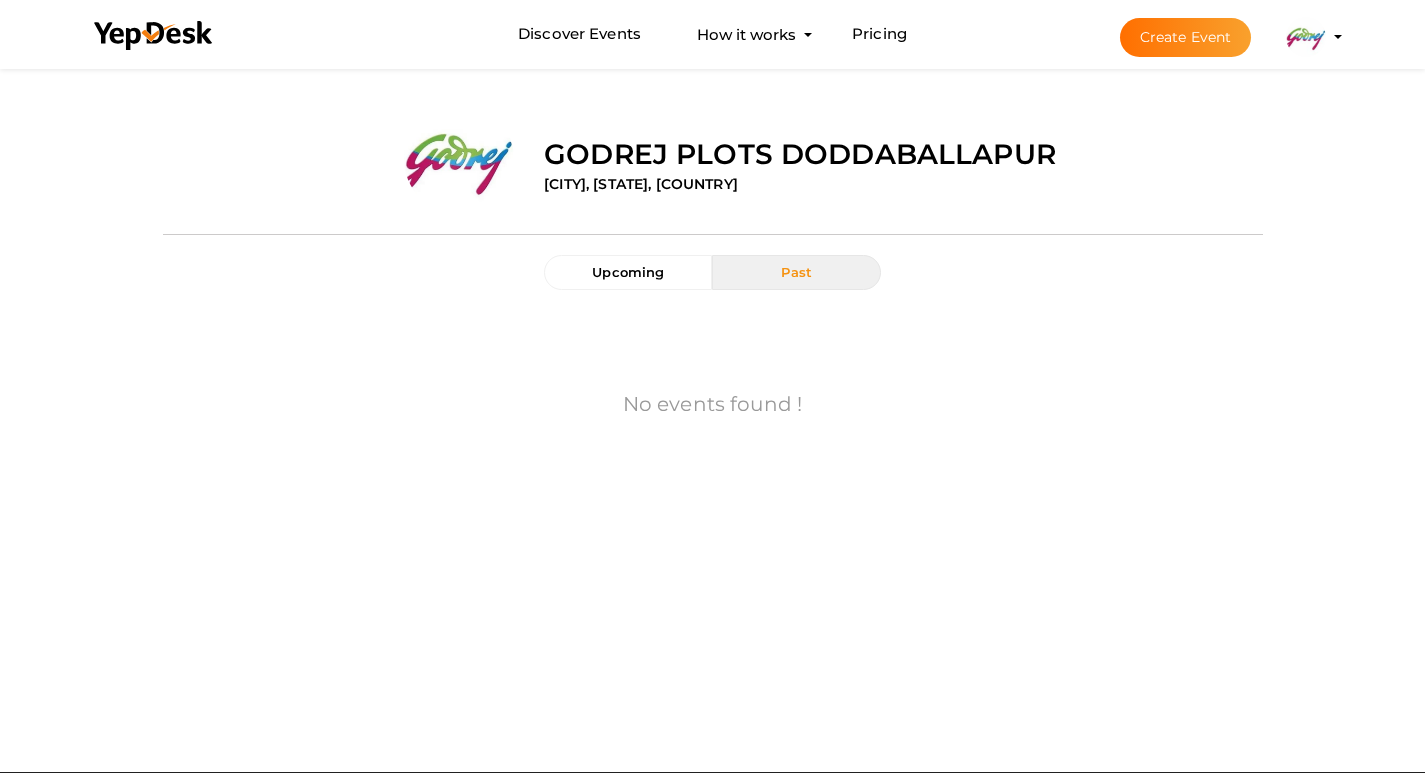 click on "Upload Image
Godrej Plots [LOCATION]
[CITY], [STATE], [COUNTRY]" at bounding box center (713, 144) 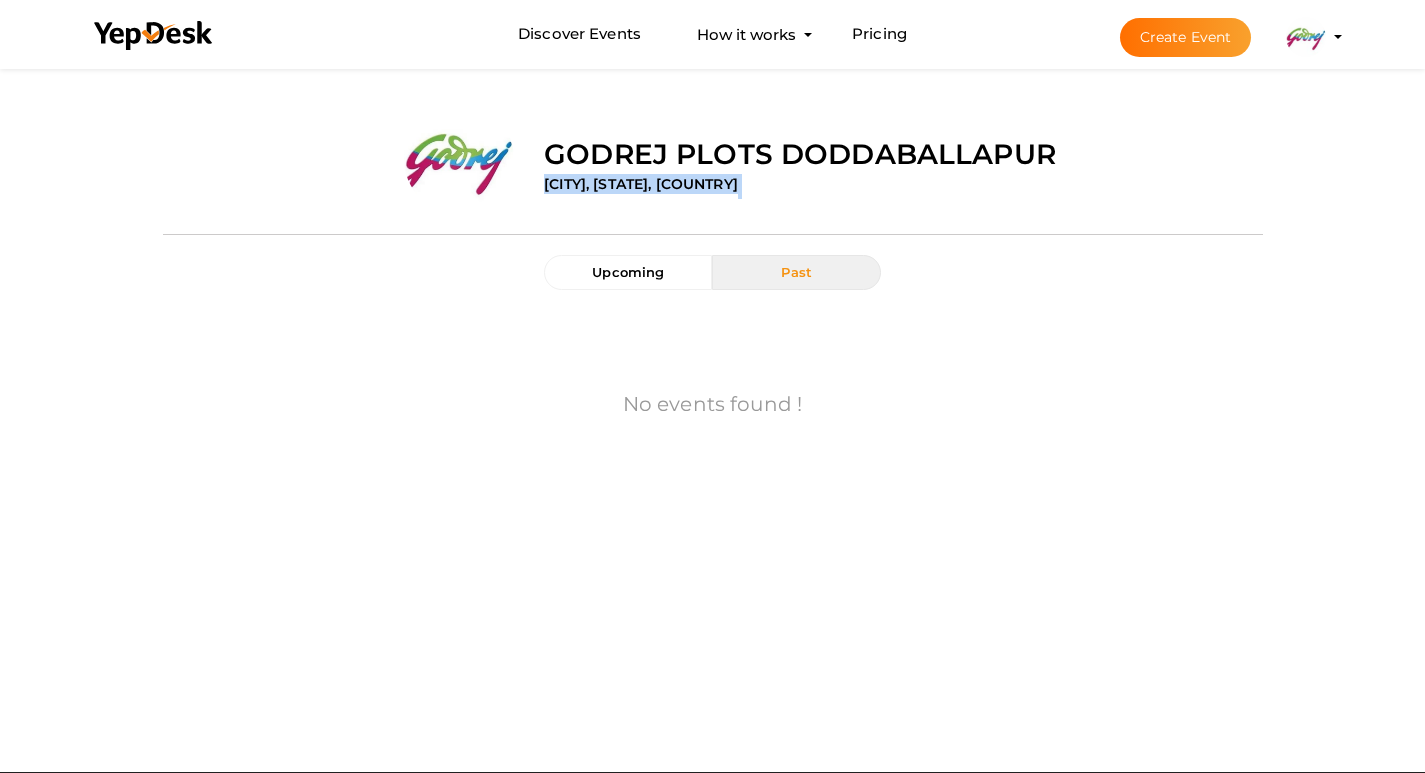 click on "Upload Image
Godrej Plots [LOCATION]
[CITY], [STATE], [COUNTRY]" at bounding box center (713, 144) 